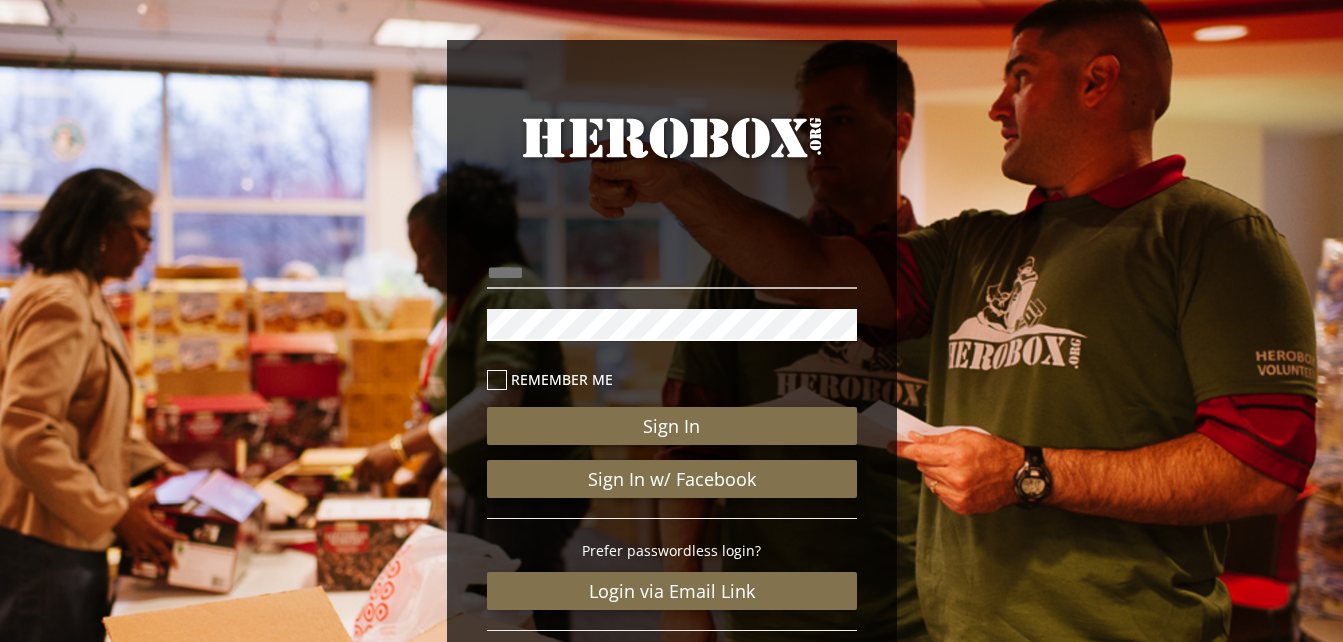 scroll, scrollTop: 186, scrollLeft: 0, axis: vertical 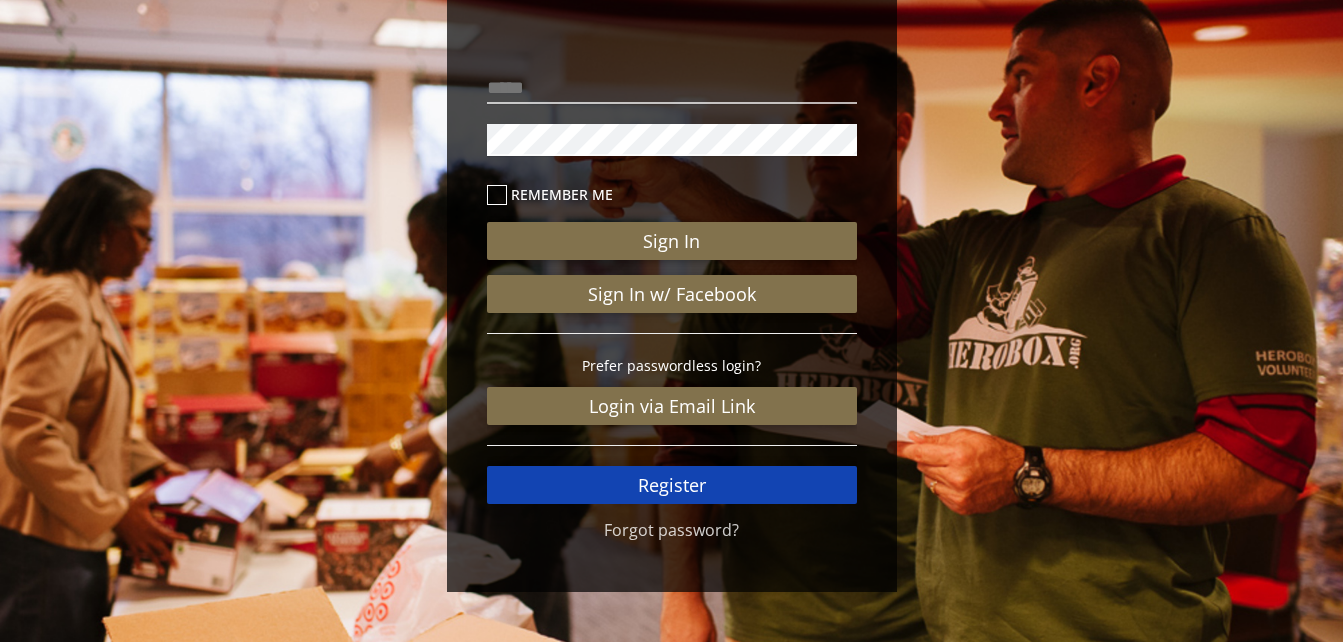 click on "Register" at bounding box center [672, 485] 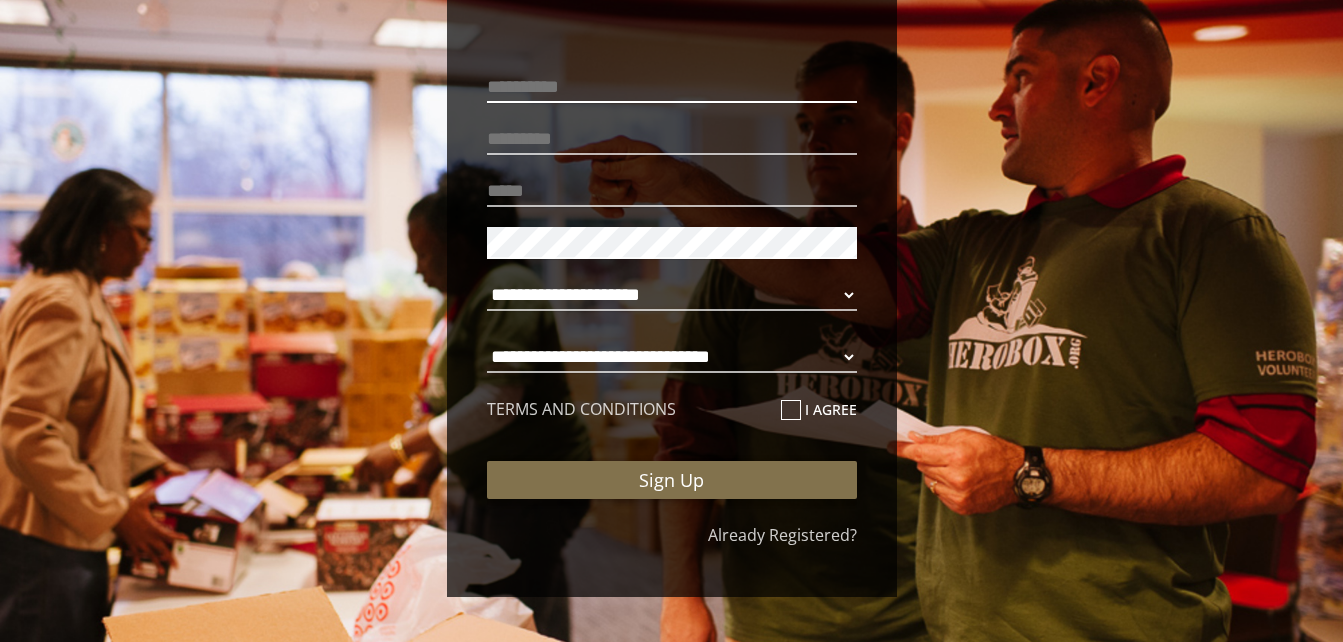 click at bounding box center [672, 87] 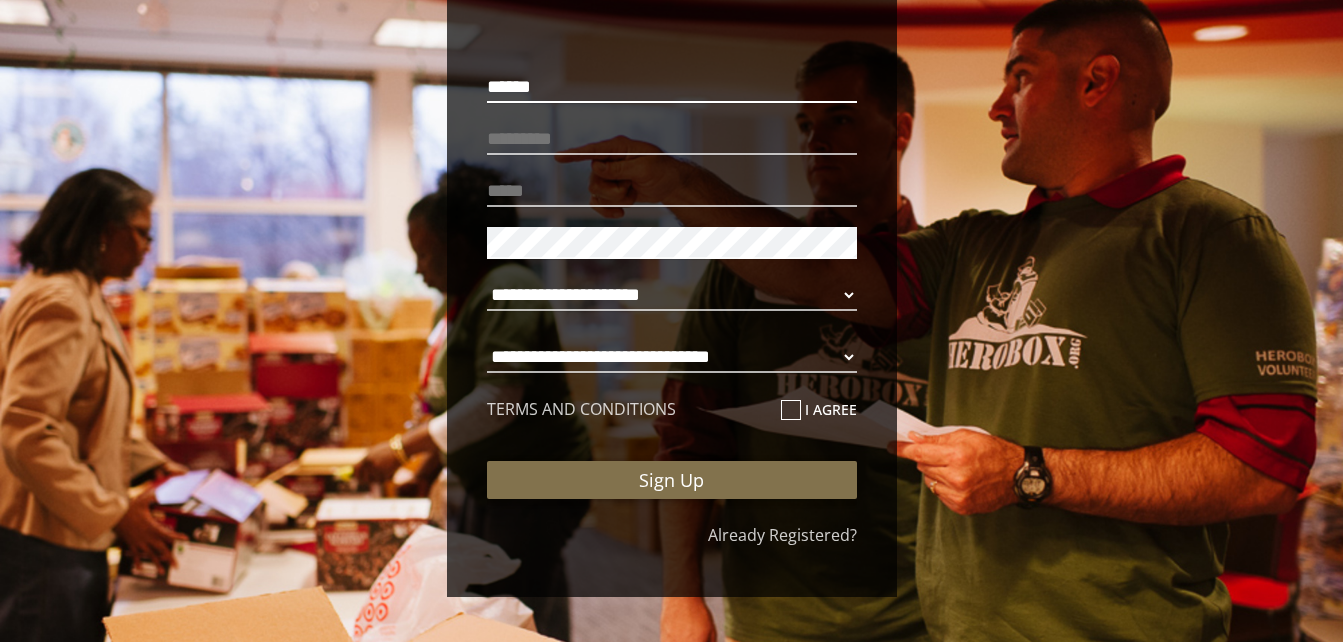type on "******" 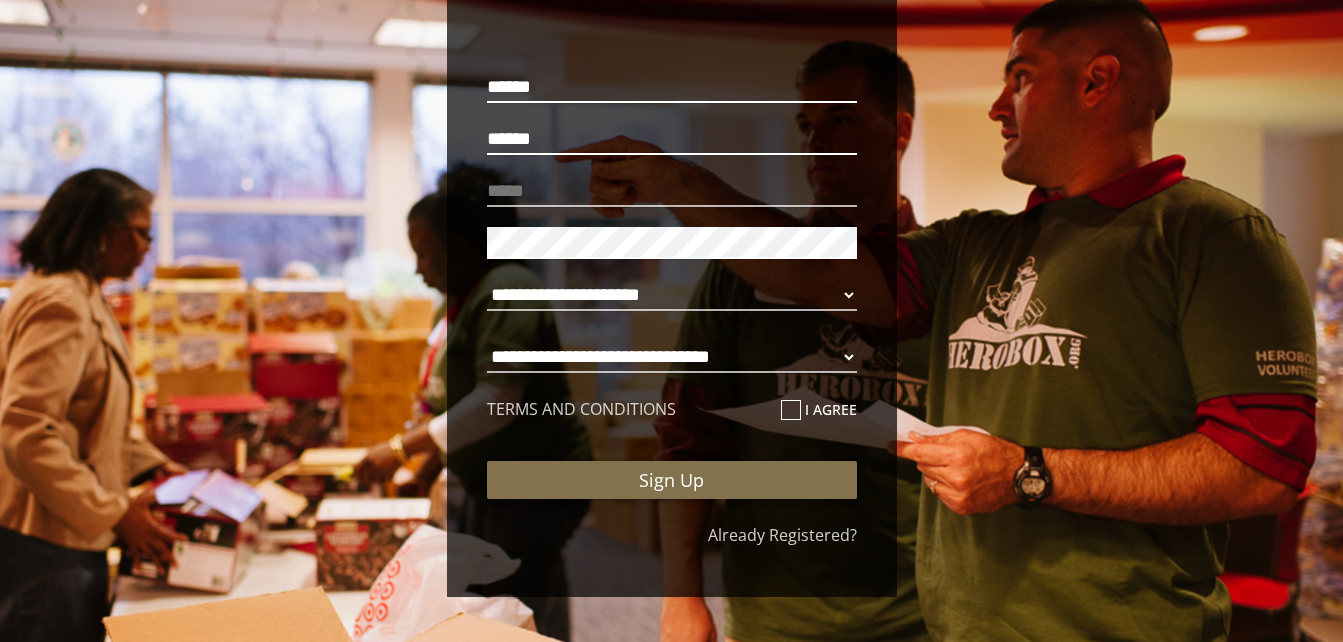 type on "******" 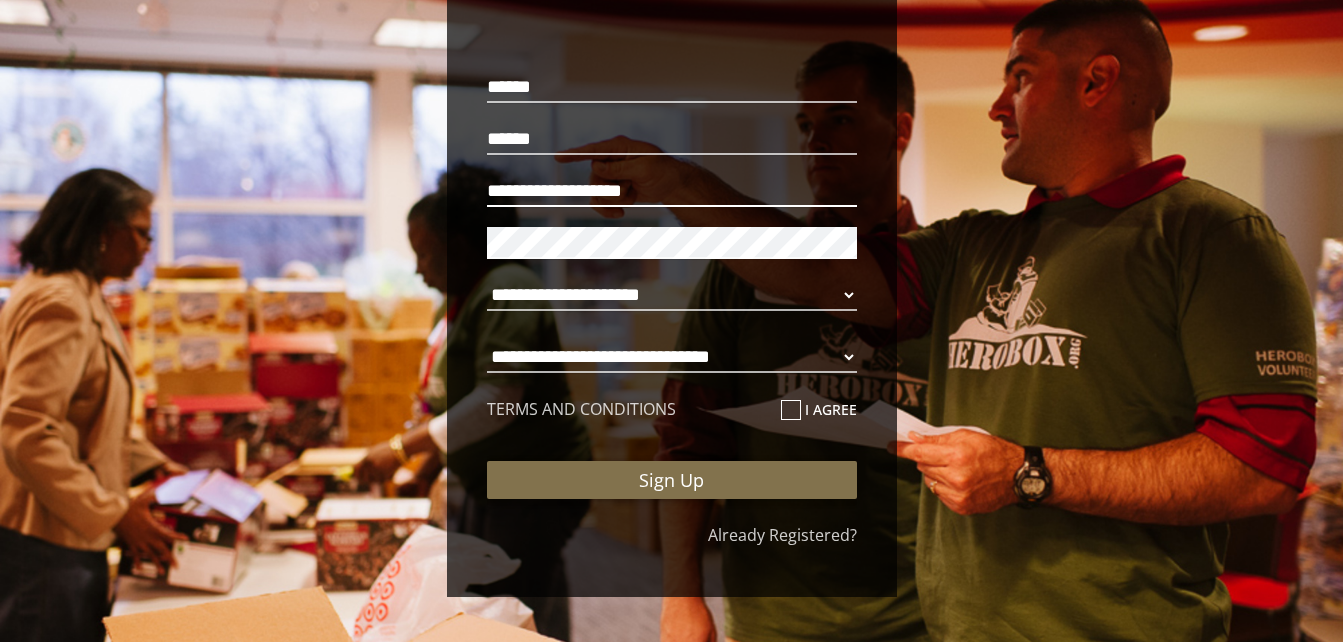 type on "**********" 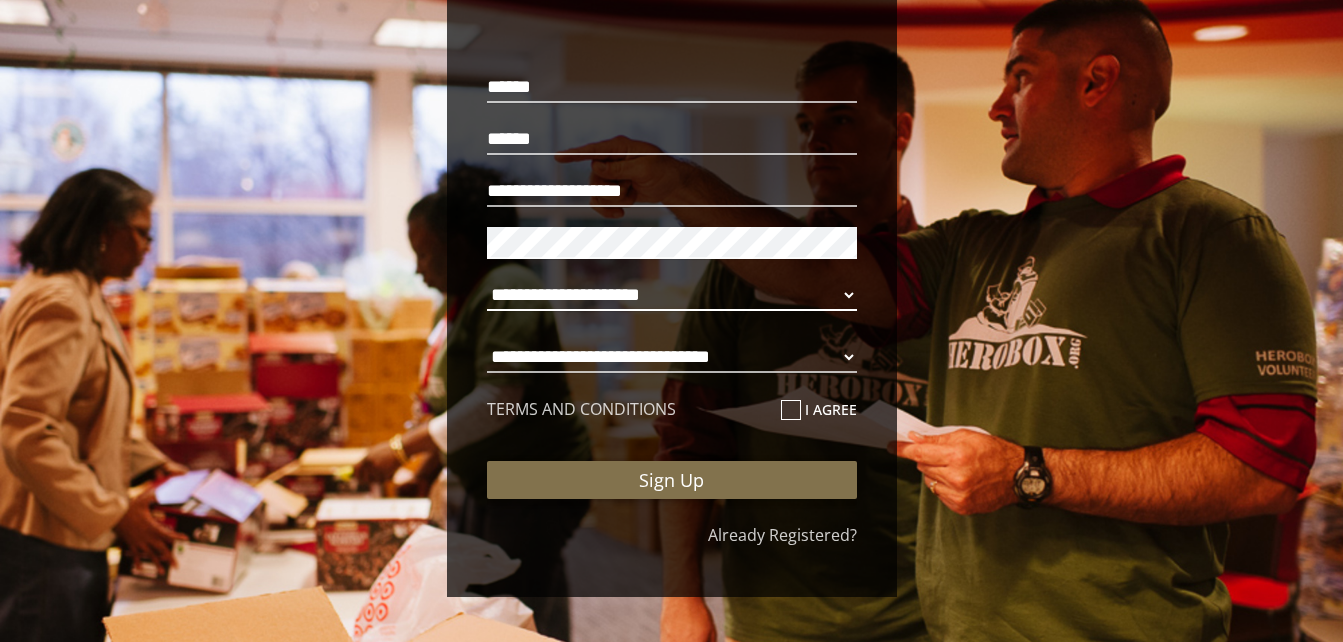 click on "**********" at bounding box center (672, 295) 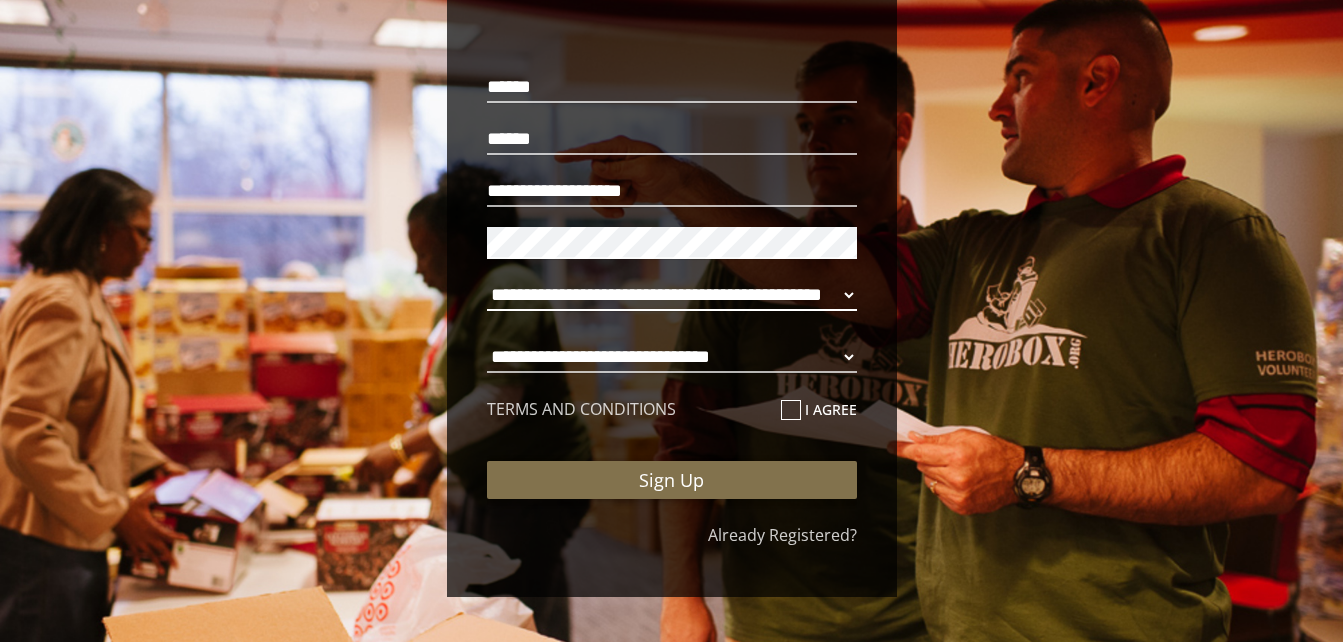 click on "**********" at bounding box center [672, 295] 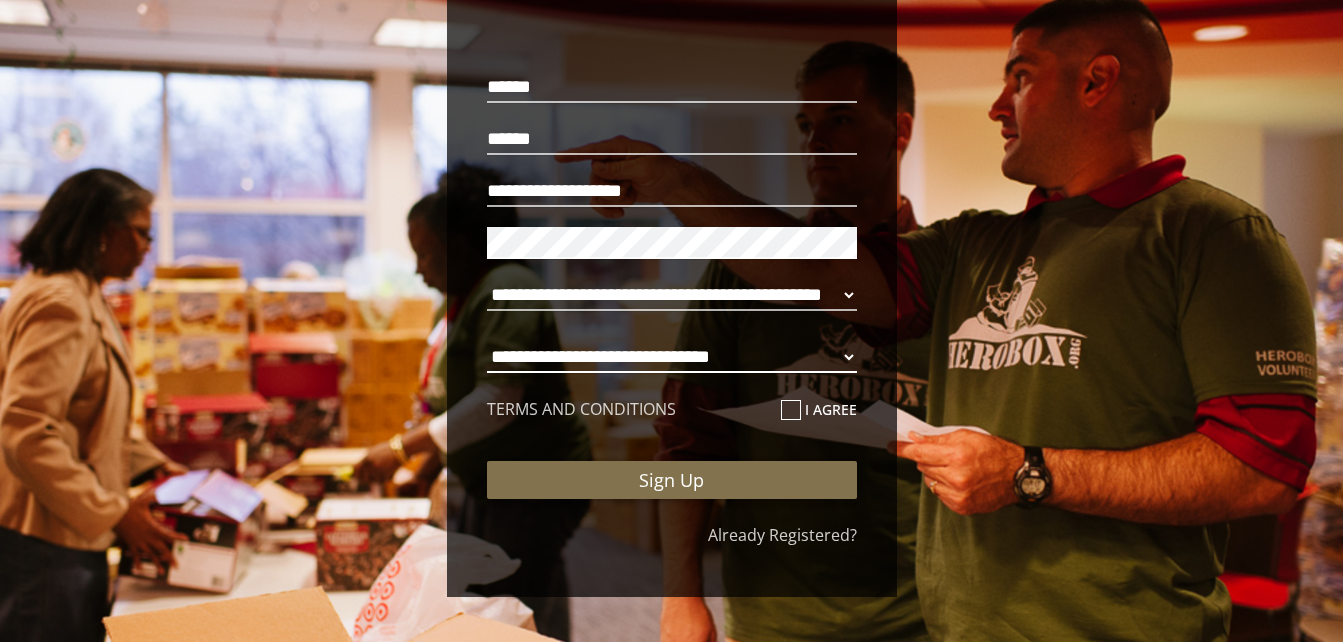 click on "**********" at bounding box center [672, 357] 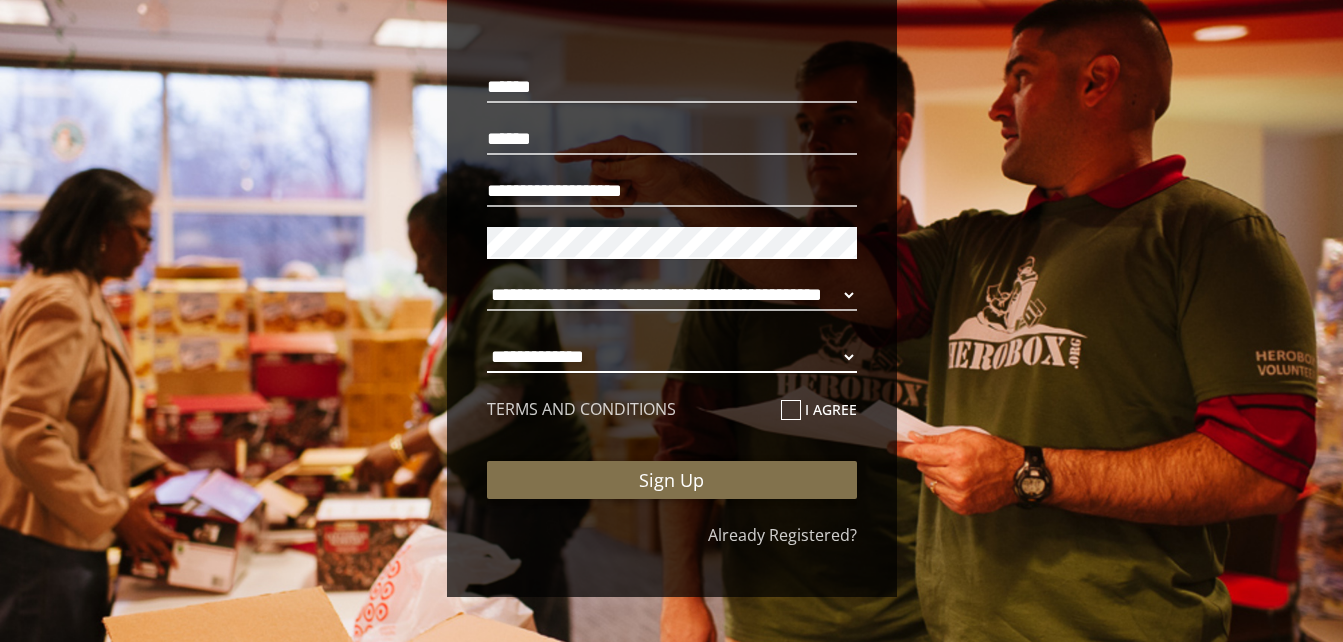 click on "**********" at bounding box center (672, 357) 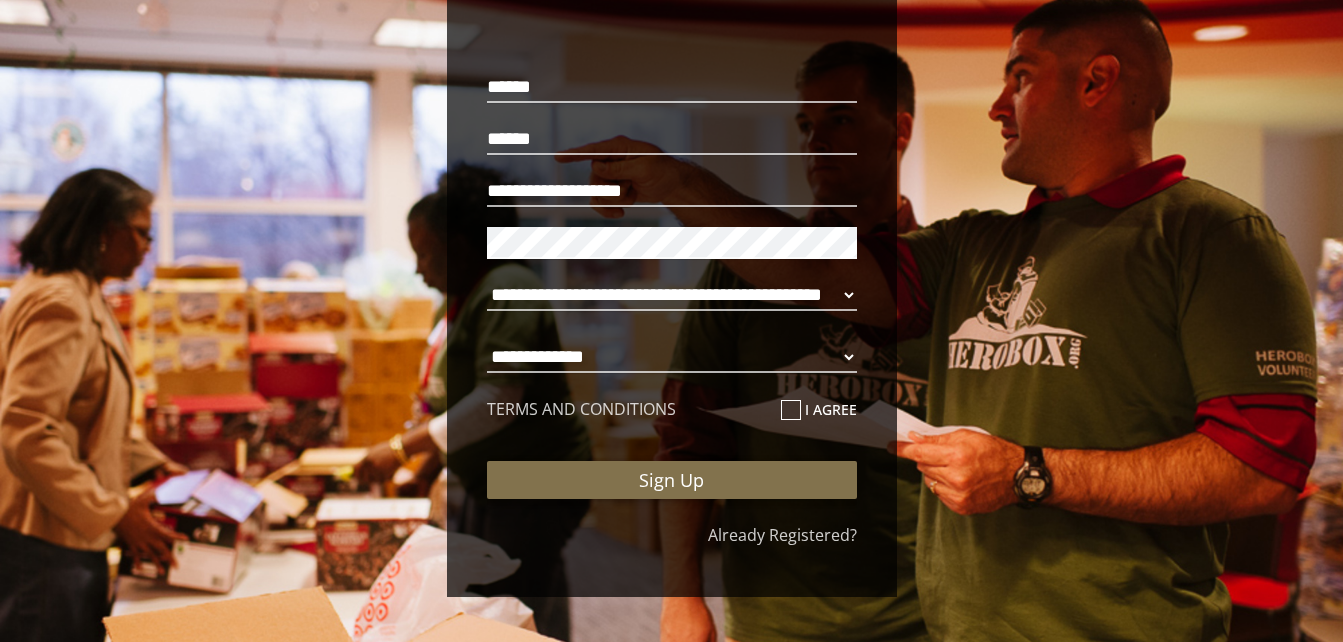 click at bounding box center (791, 410) 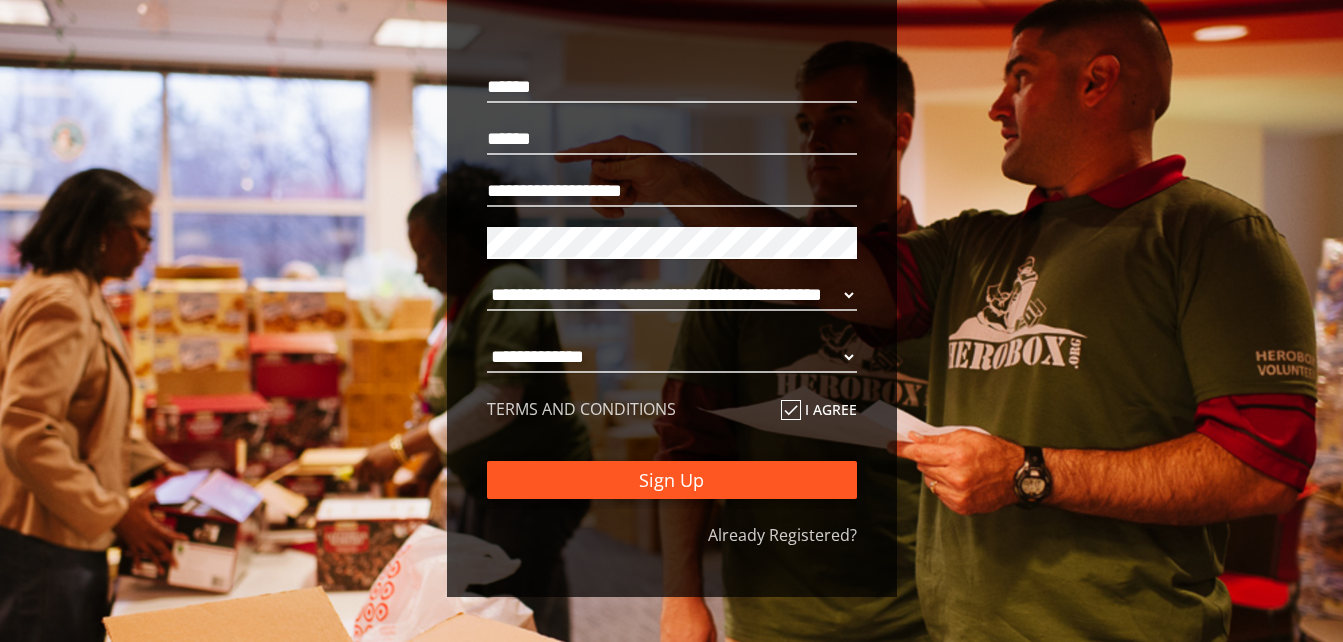 click on "Sign Up" at bounding box center (672, 480) 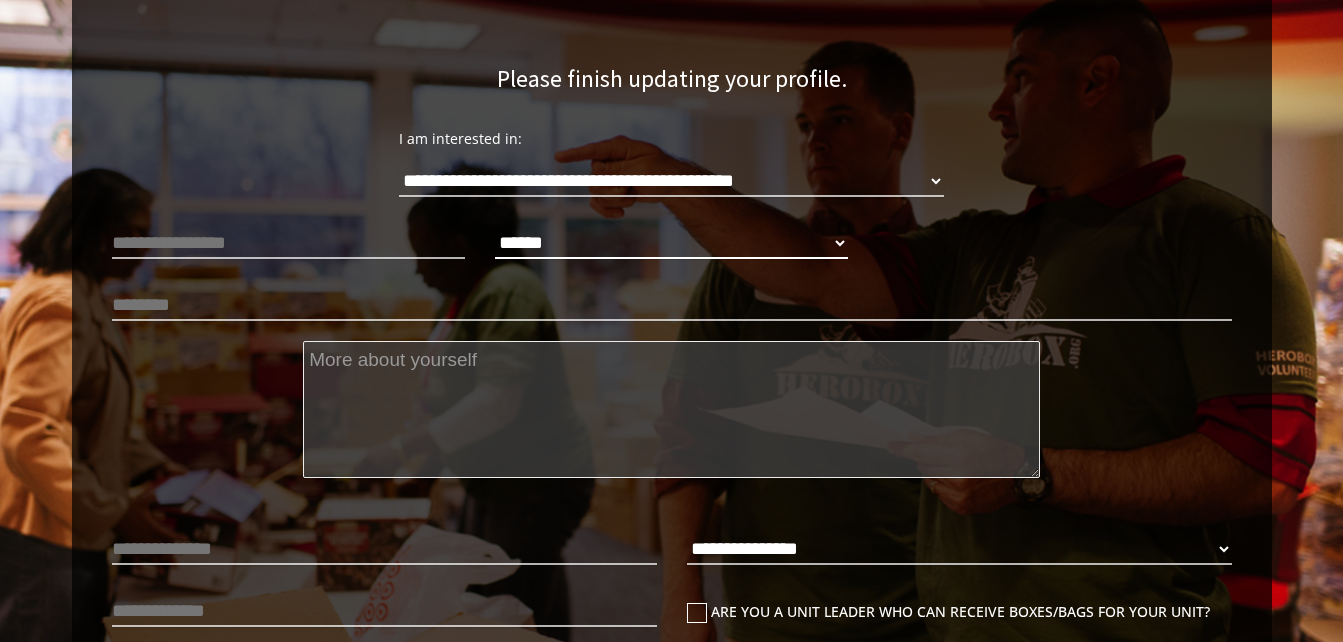 click on "******
**** ******" at bounding box center [671, 243] 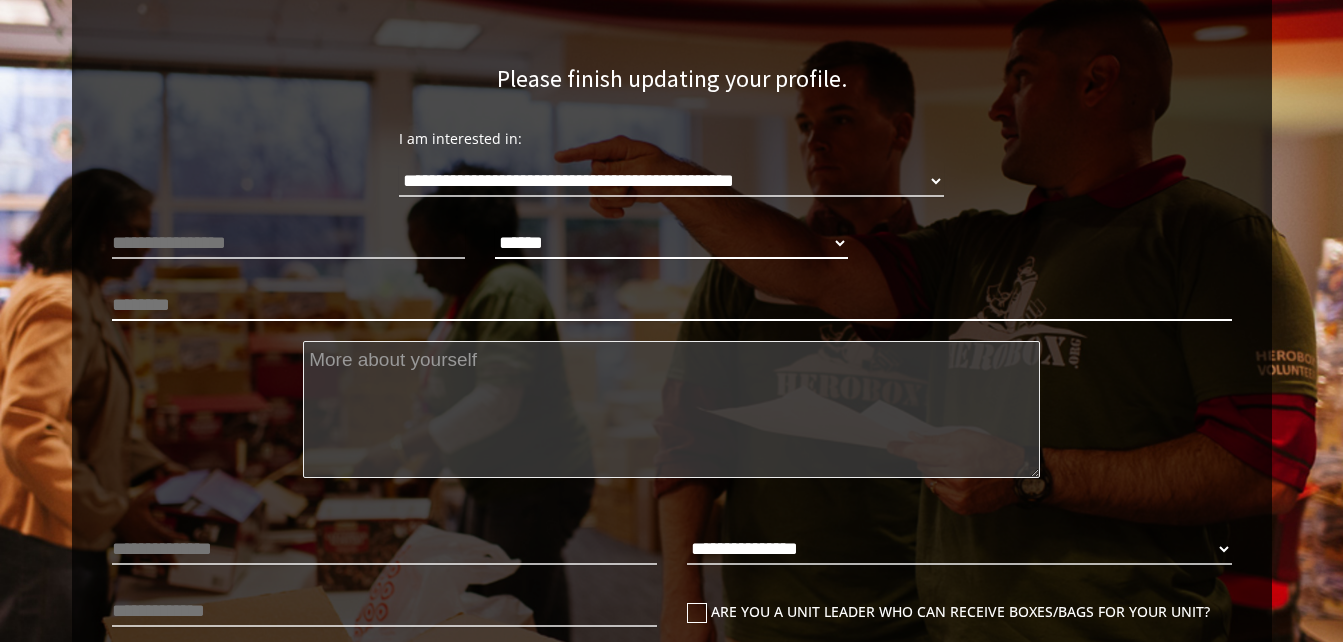 select on "**********" 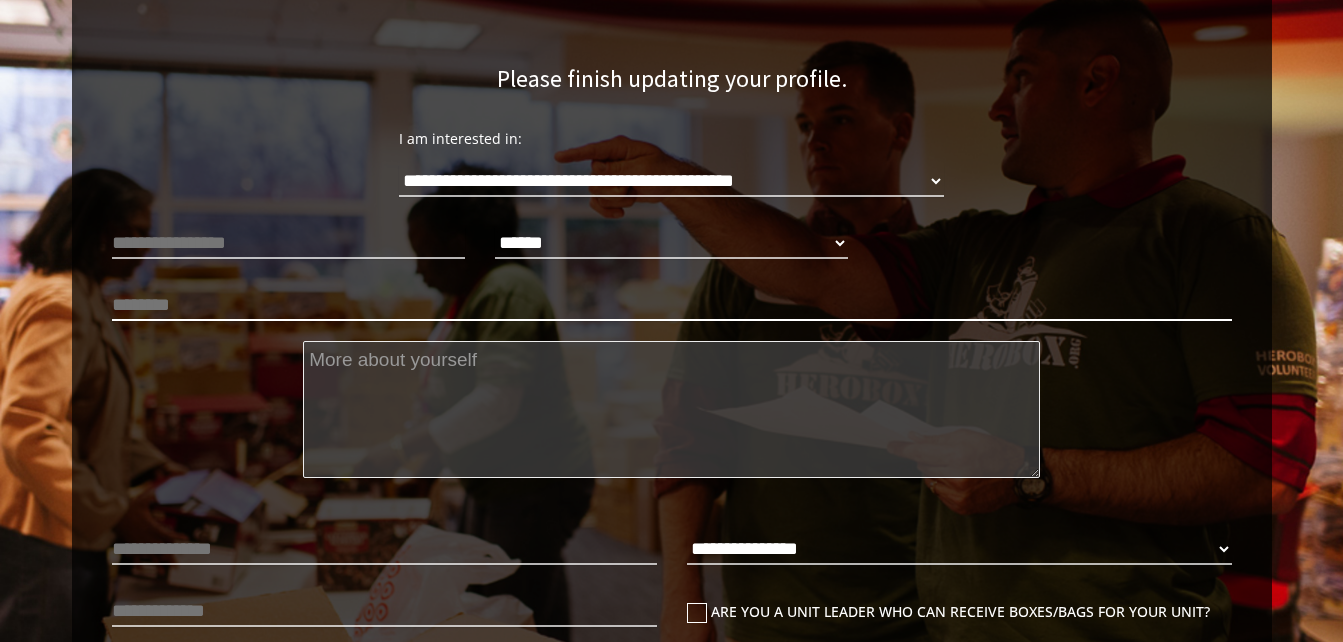 click at bounding box center (672, 305) 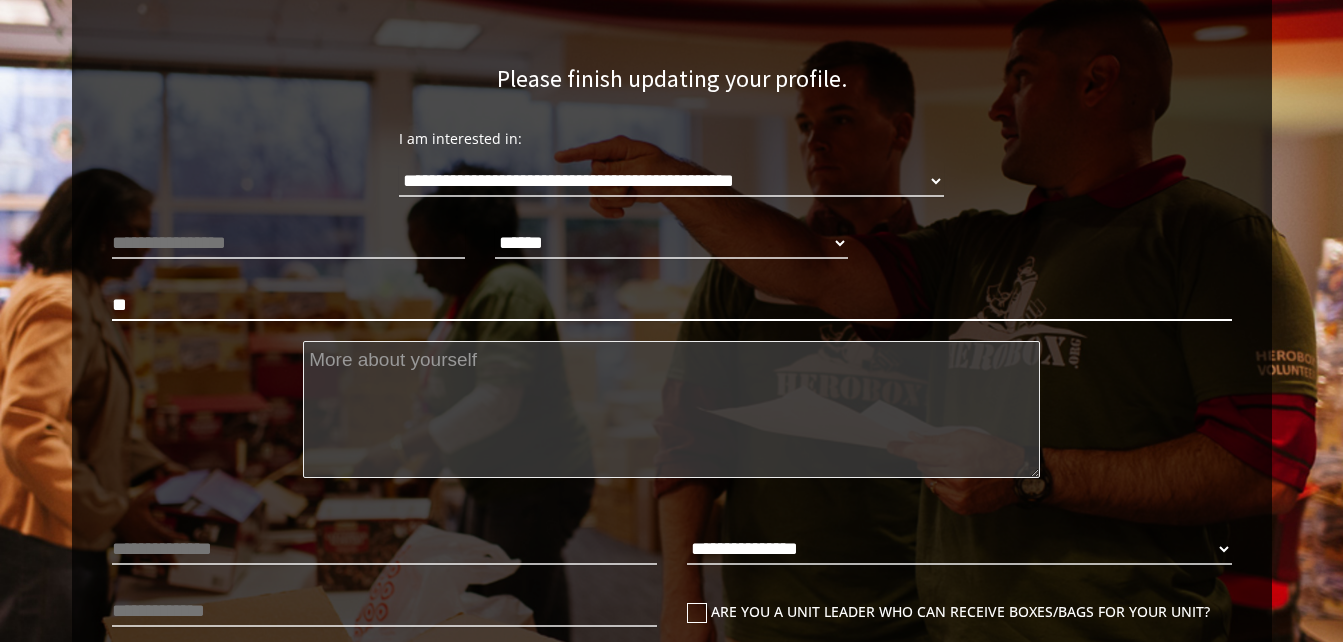 type on "*" 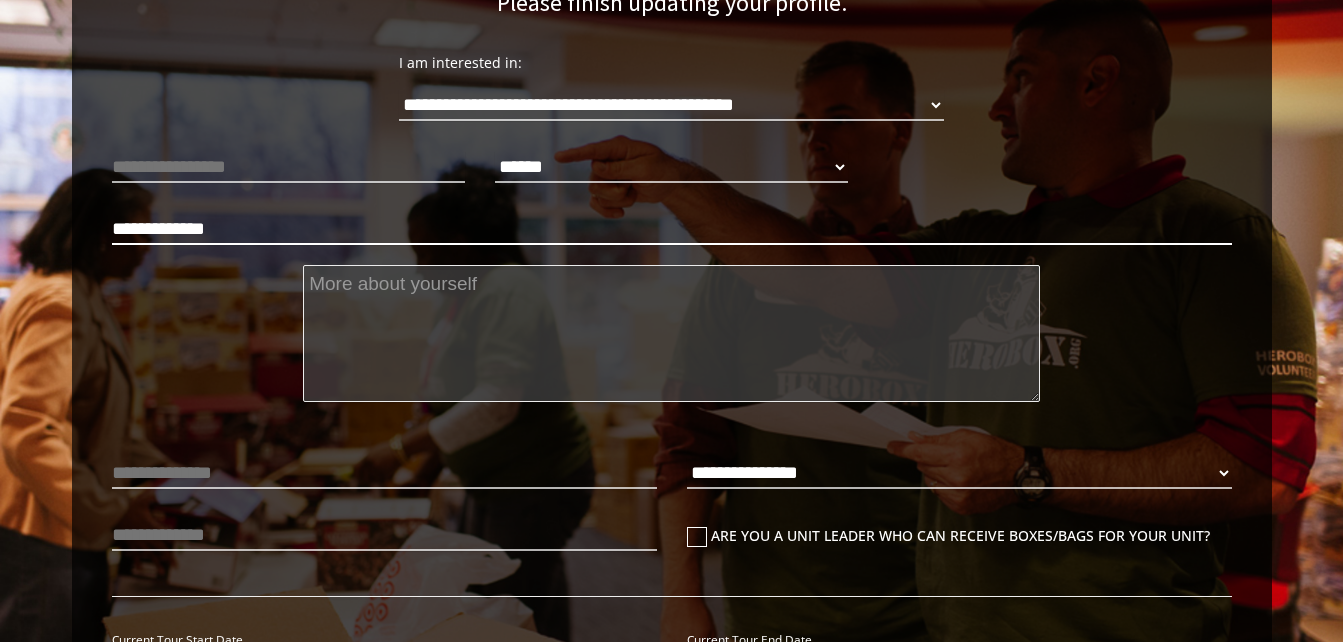 scroll, scrollTop: 248, scrollLeft: 0, axis: vertical 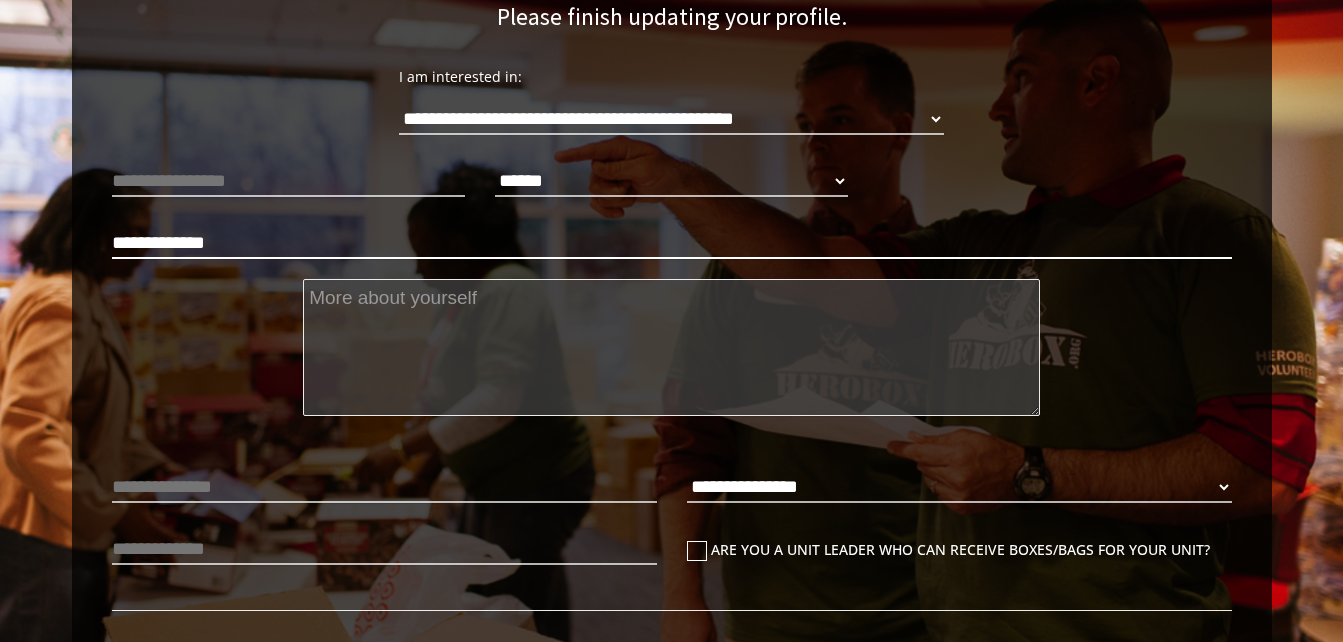 type on "**********" 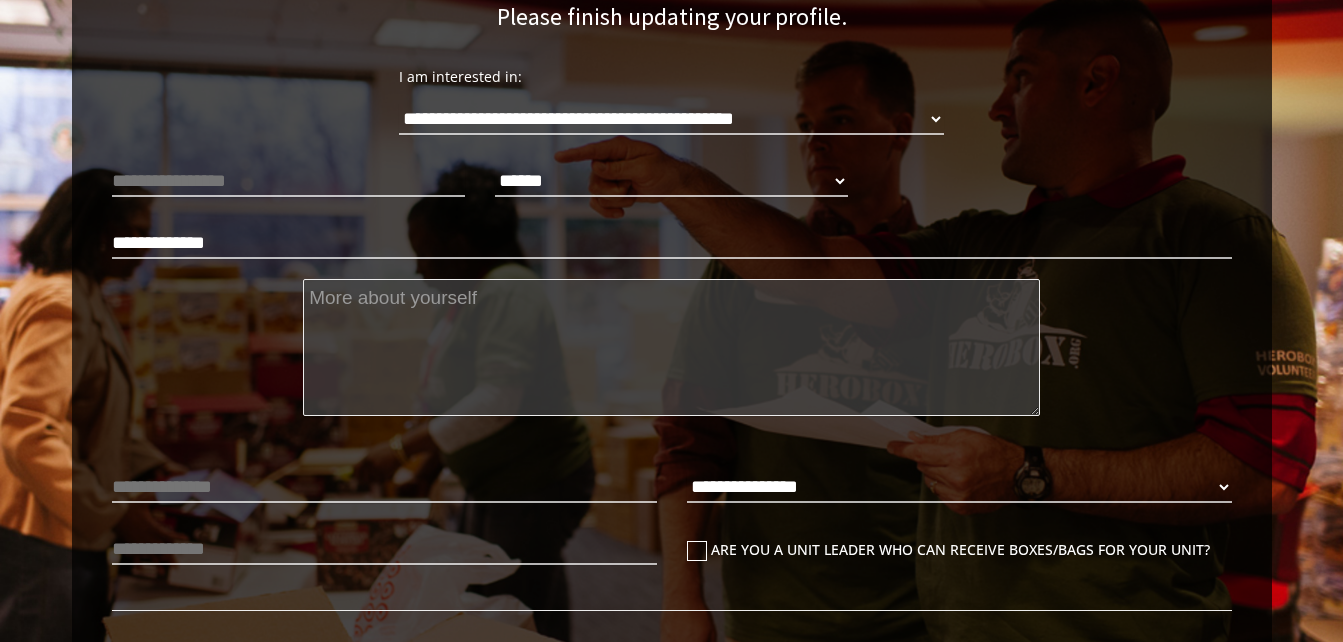 click at bounding box center (671, 347) 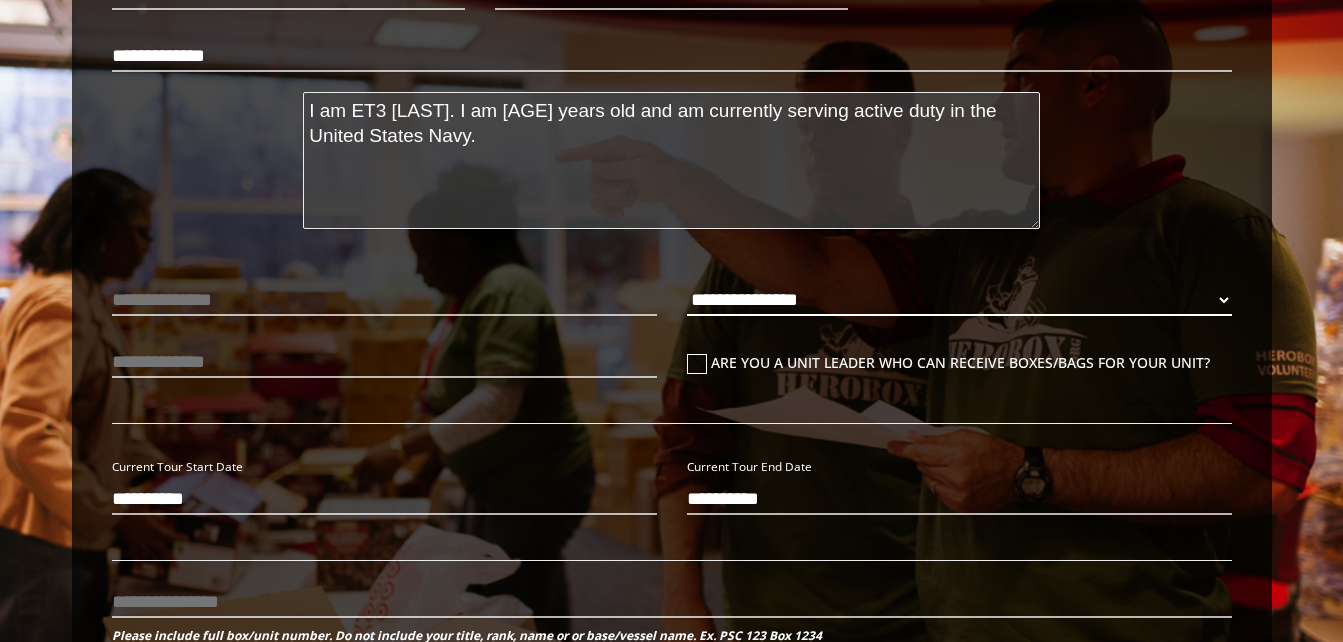 scroll, scrollTop: 436, scrollLeft: 0, axis: vertical 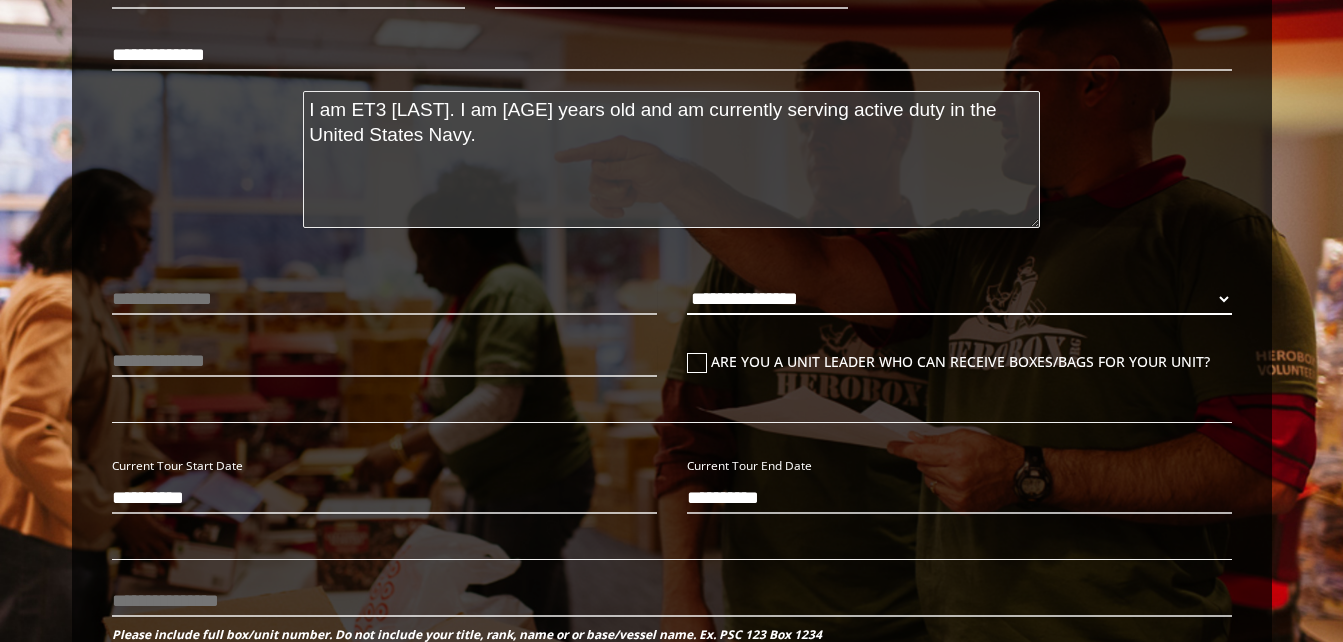 type on "I am ET3 [LAST]. I am [AGE] years old and am currently serving active duty in the United States Navy." 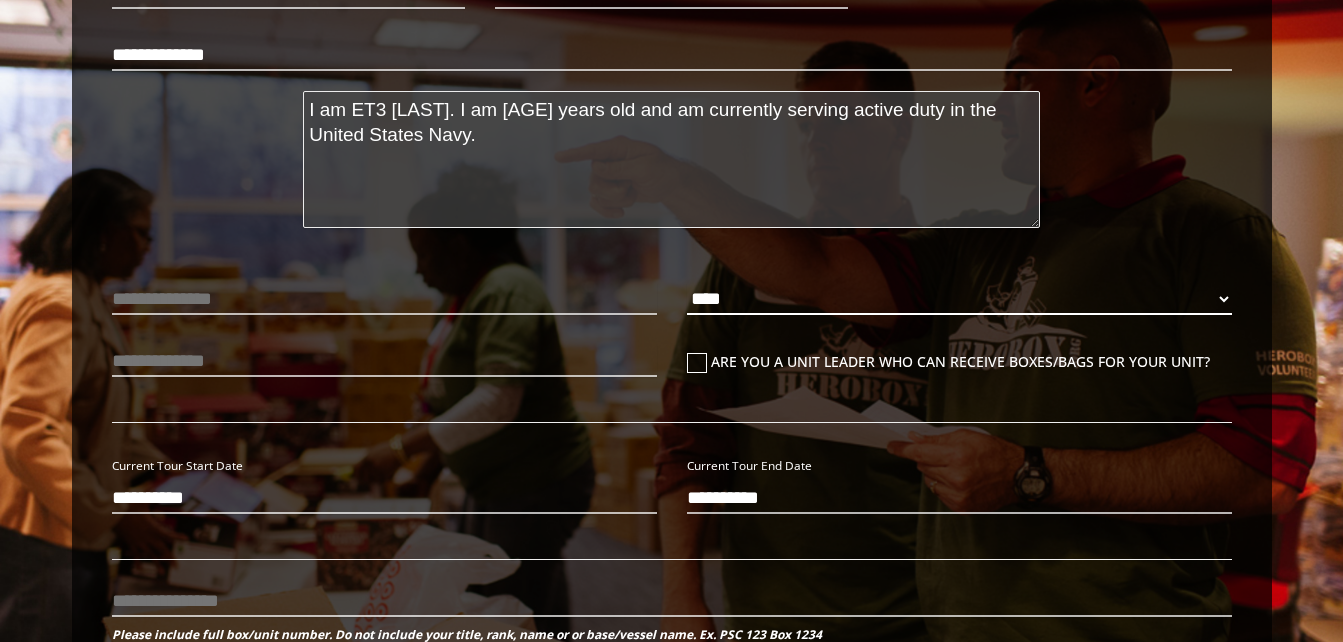 click on "**********" at bounding box center (959, 299) 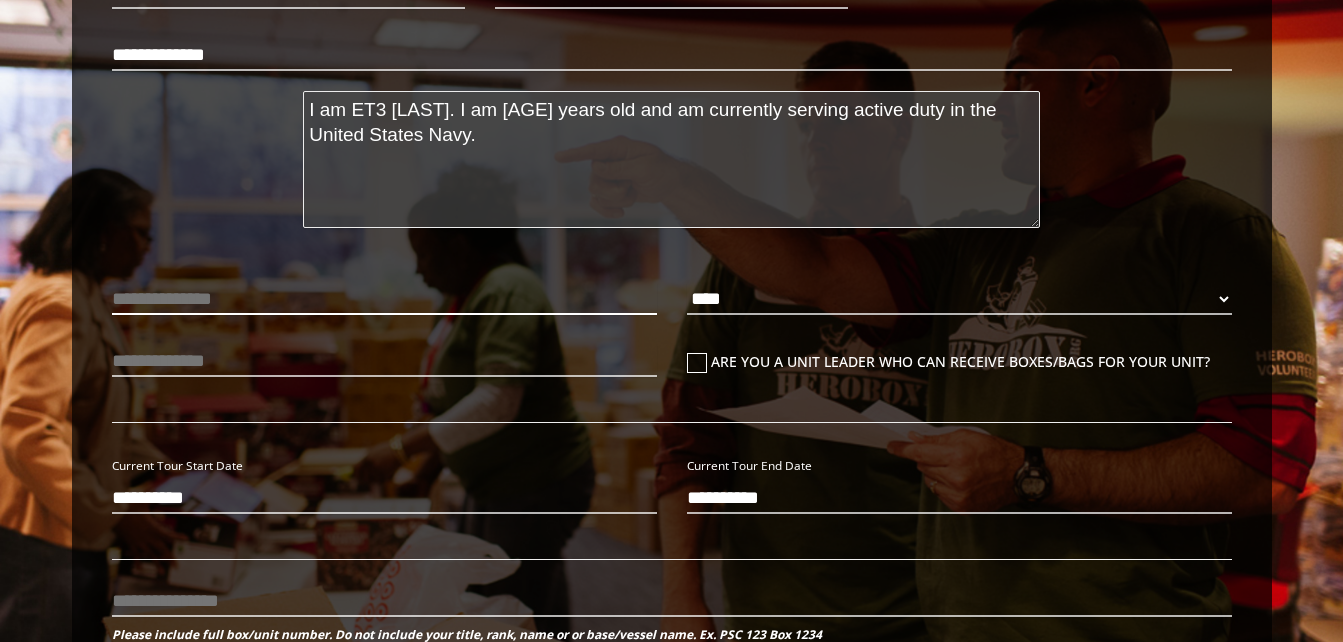 click at bounding box center (384, 299) 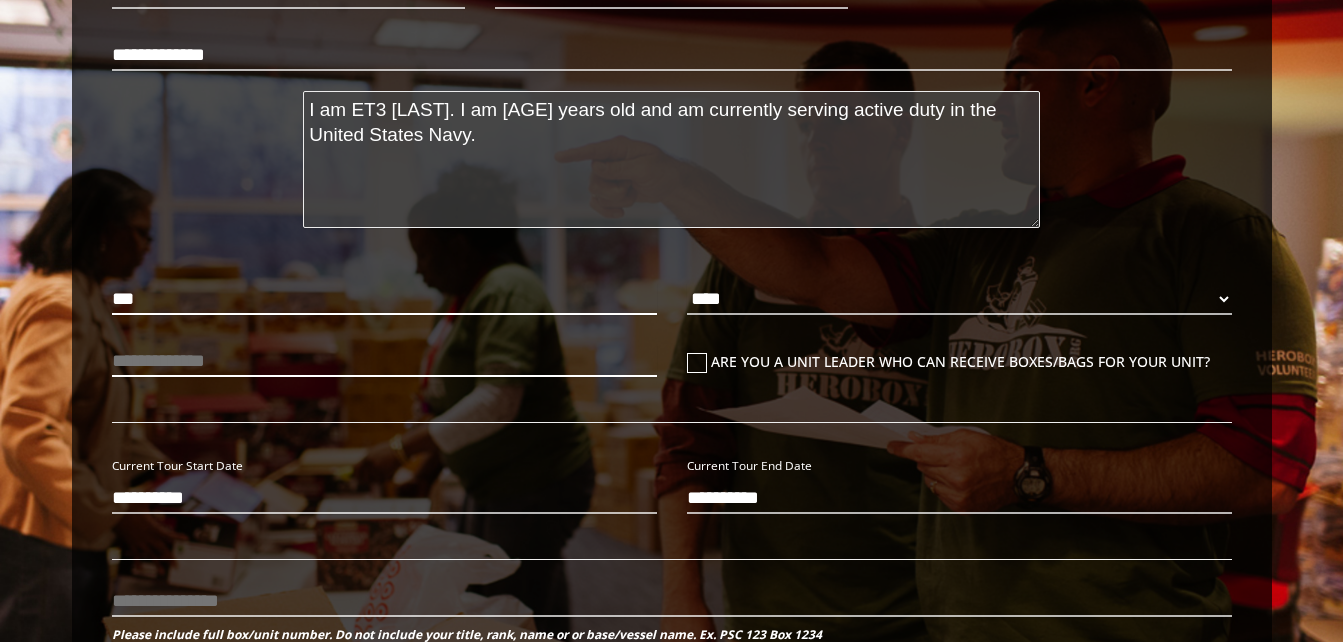 type on "***" 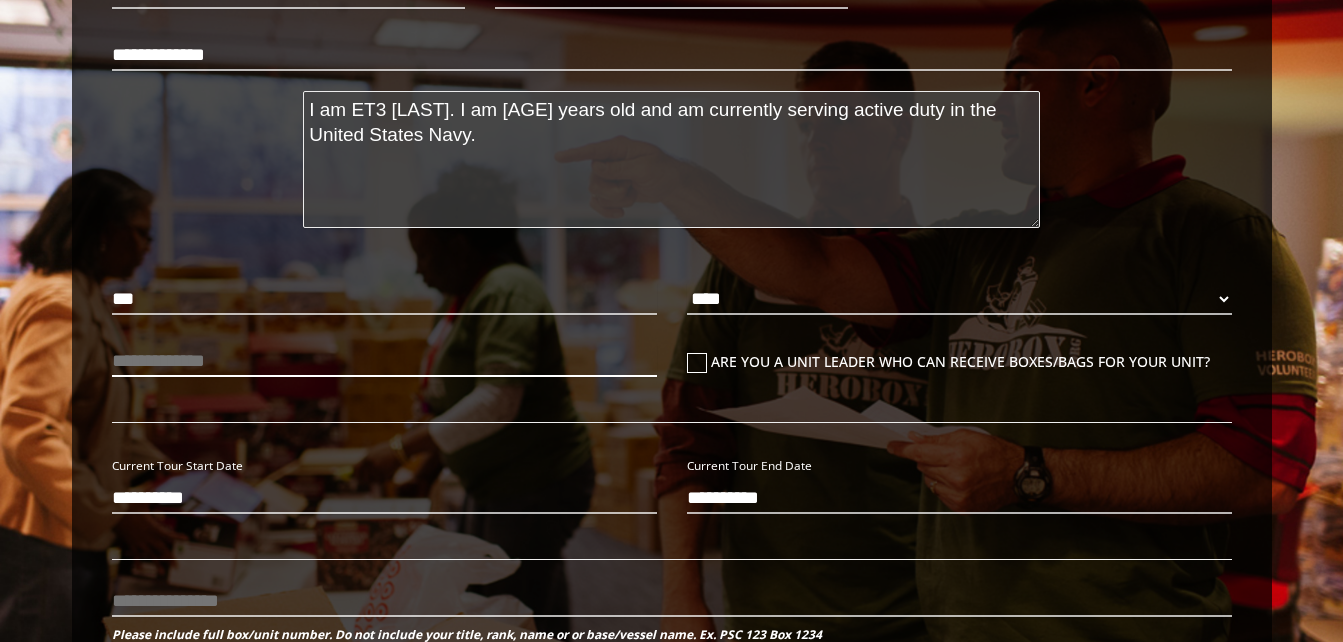 click at bounding box center [384, 361] 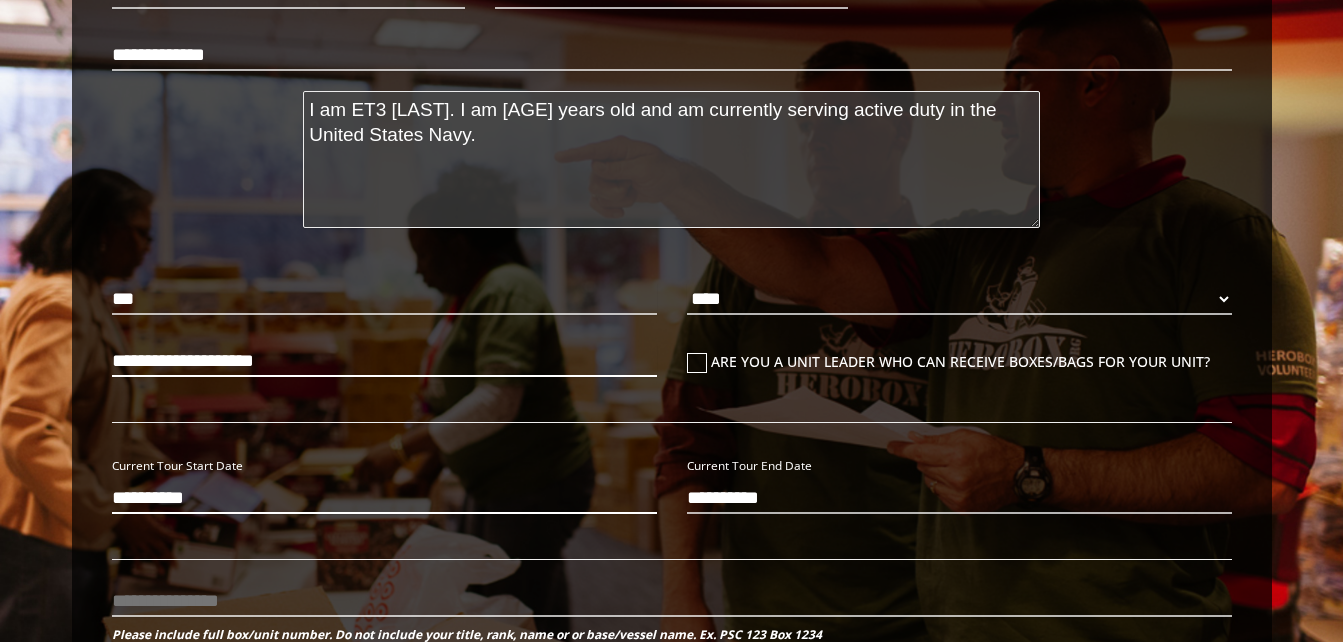 type on "**********" 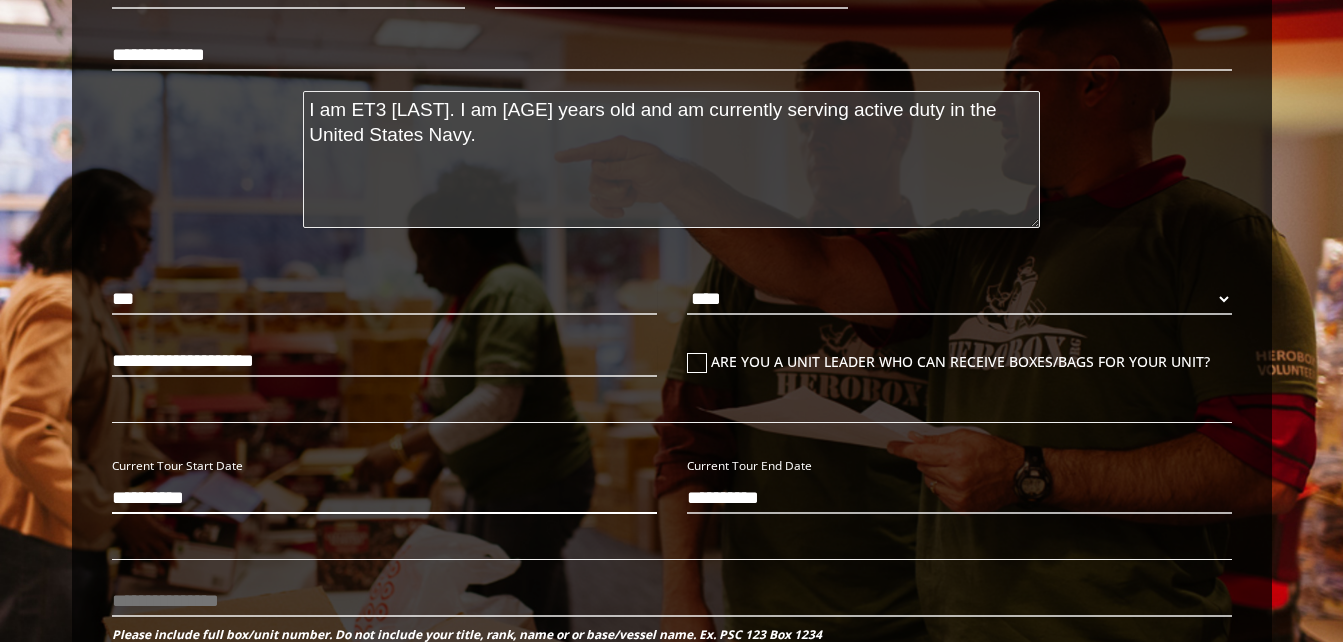 click on "**********" at bounding box center (384, 498) 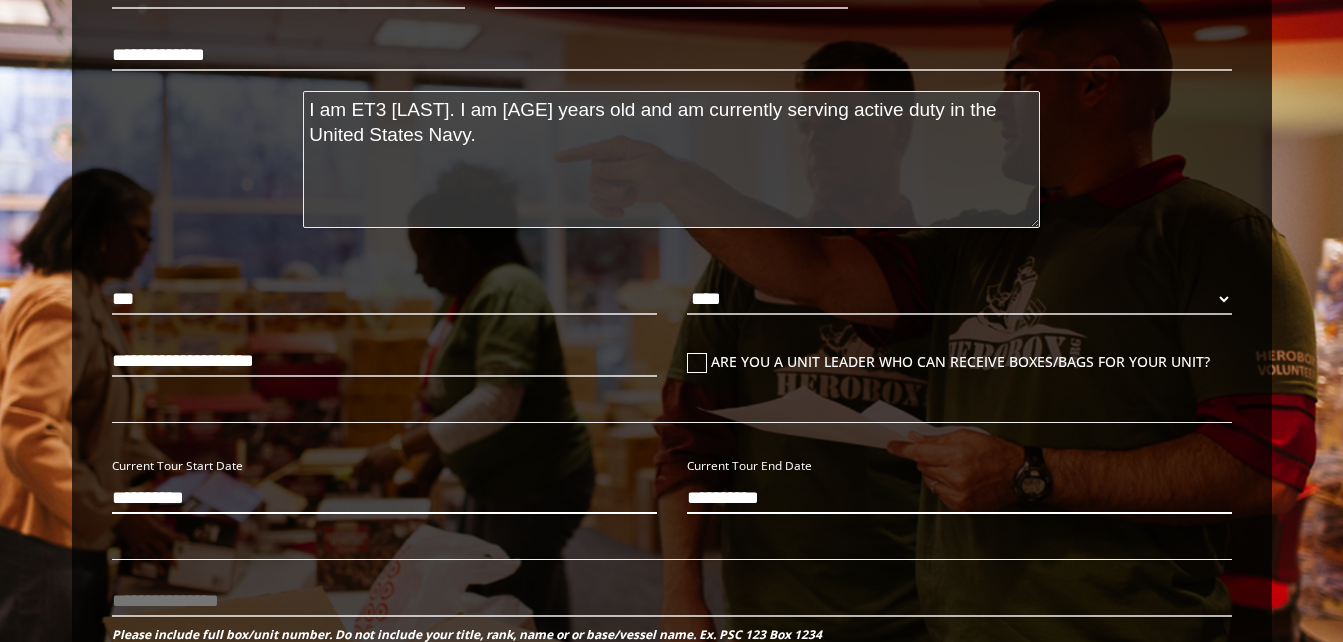 type on "**********" 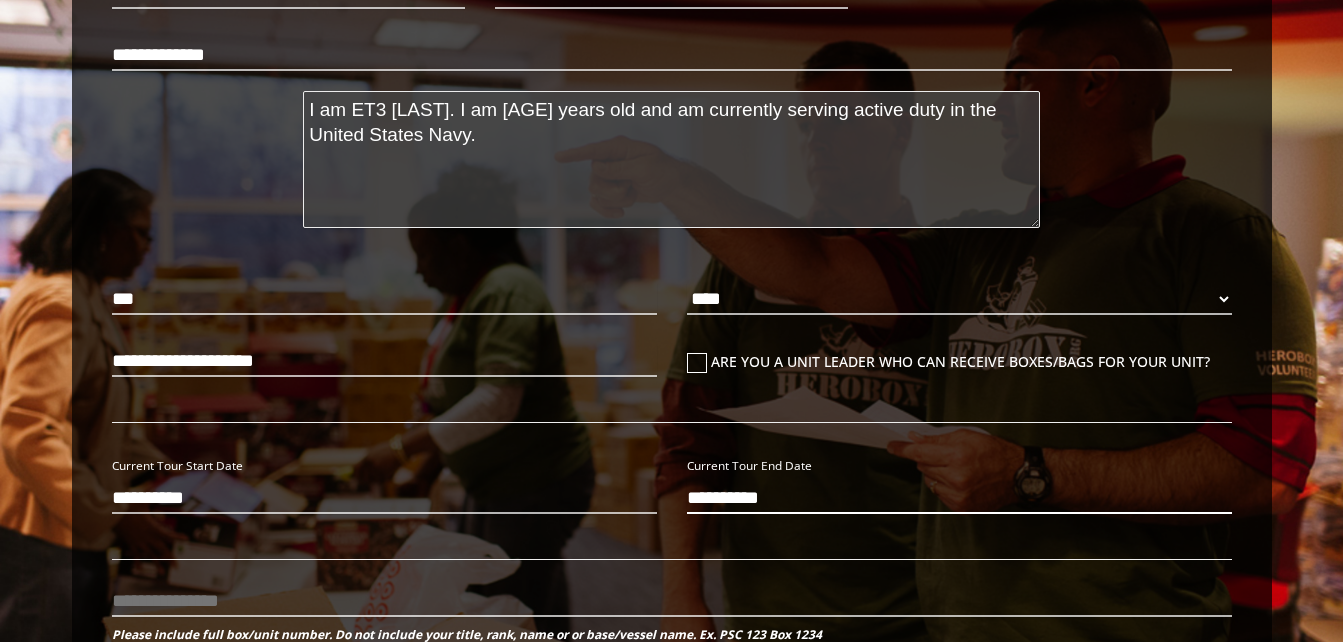 click on "**********" at bounding box center [959, 498] 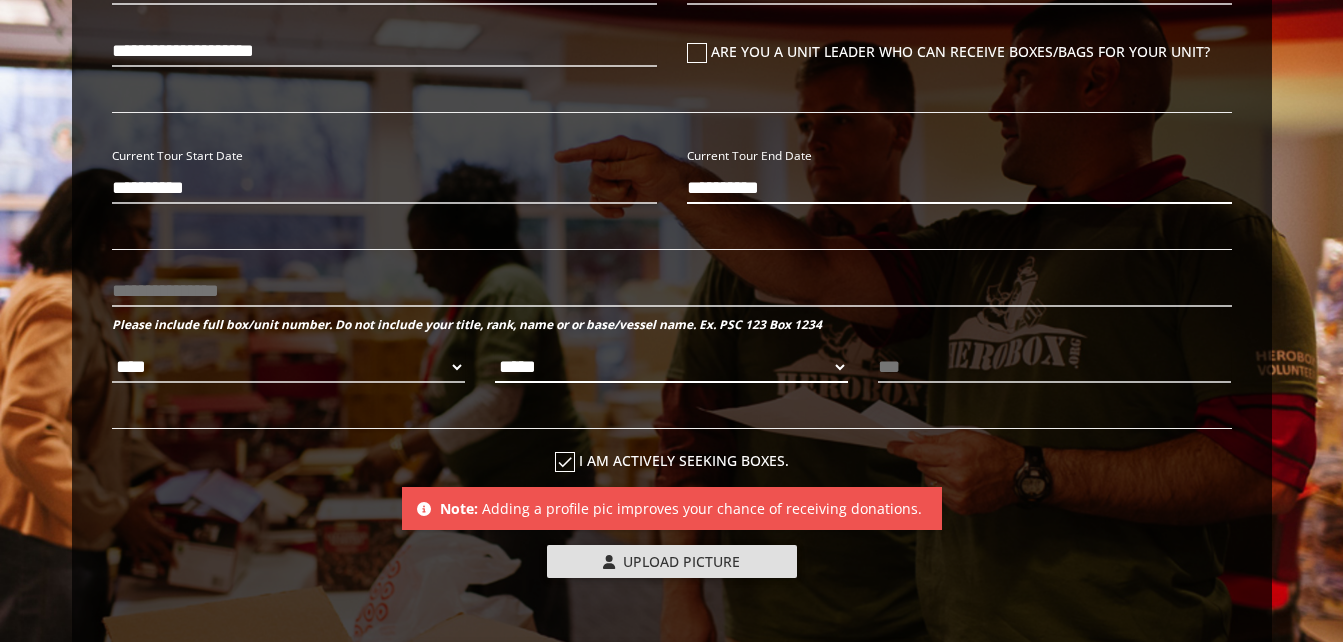 scroll, scrollTop: 747, scrollLeft: 0, axis: vertical 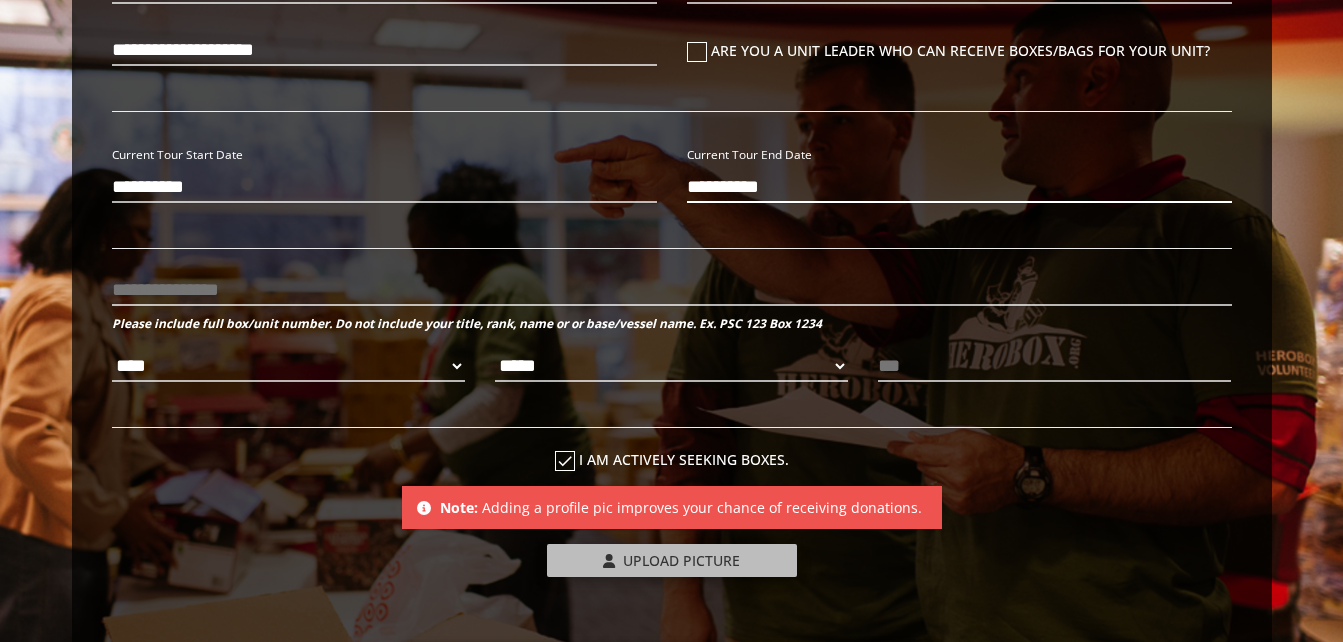 type on "**********" 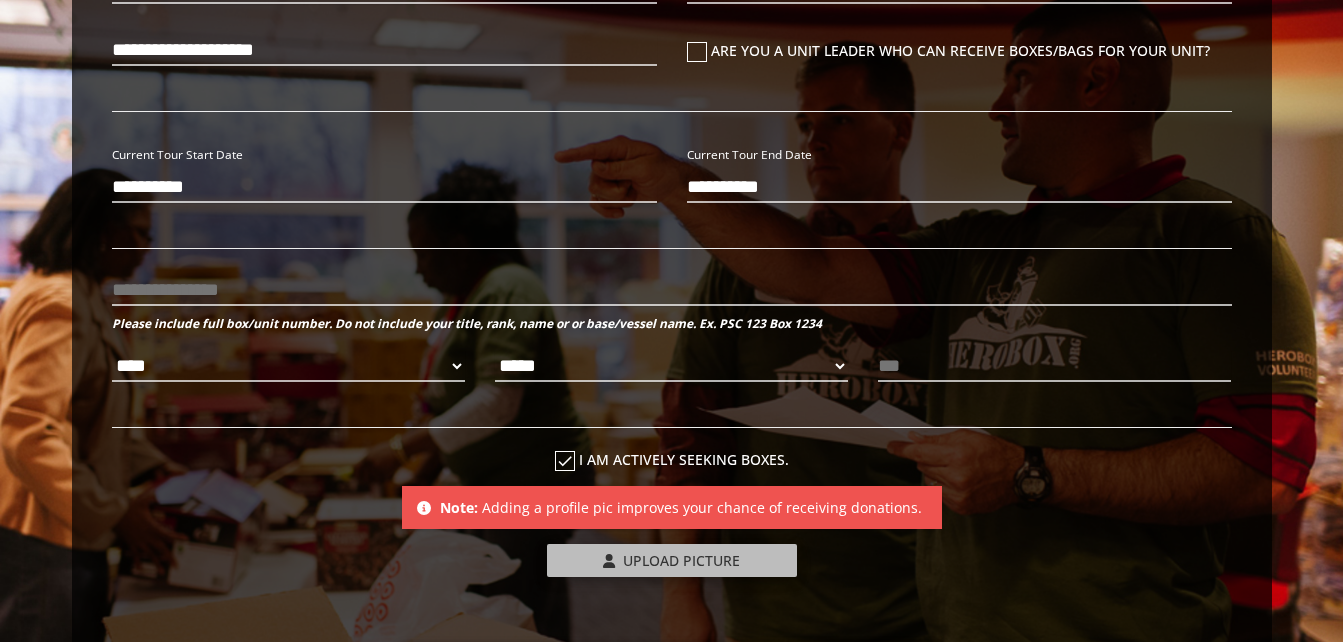 click on "Upload Picture" at bounding box center [672, 560] 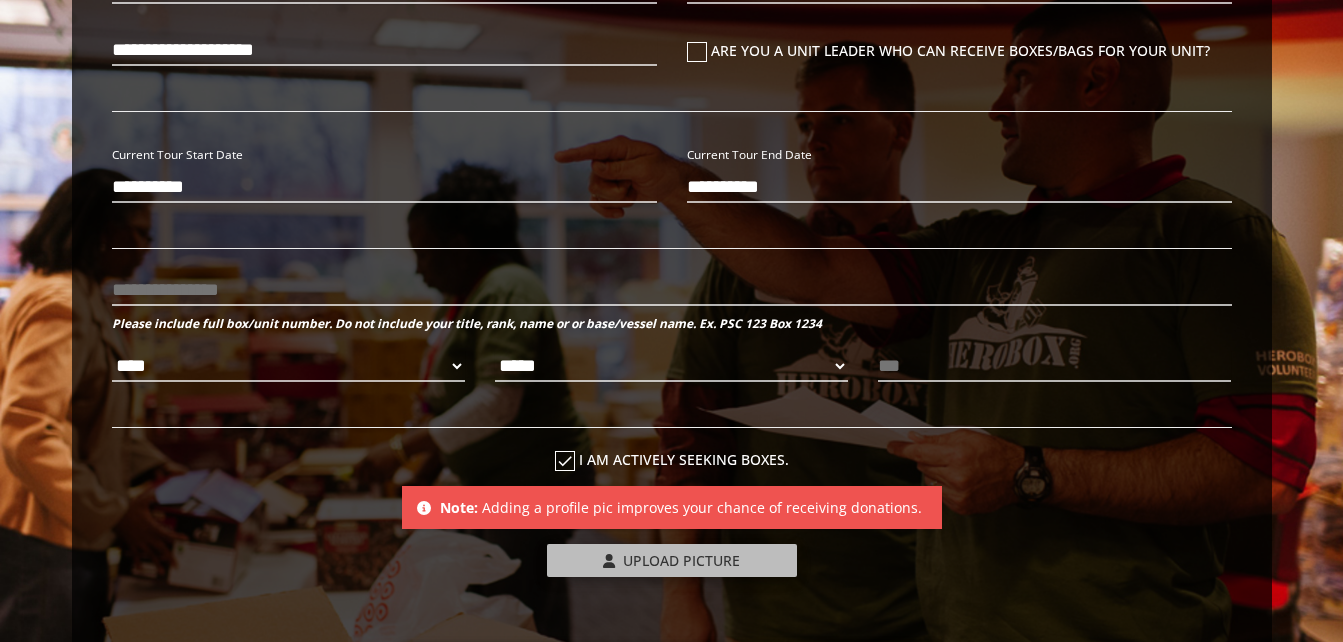 type on "**********" 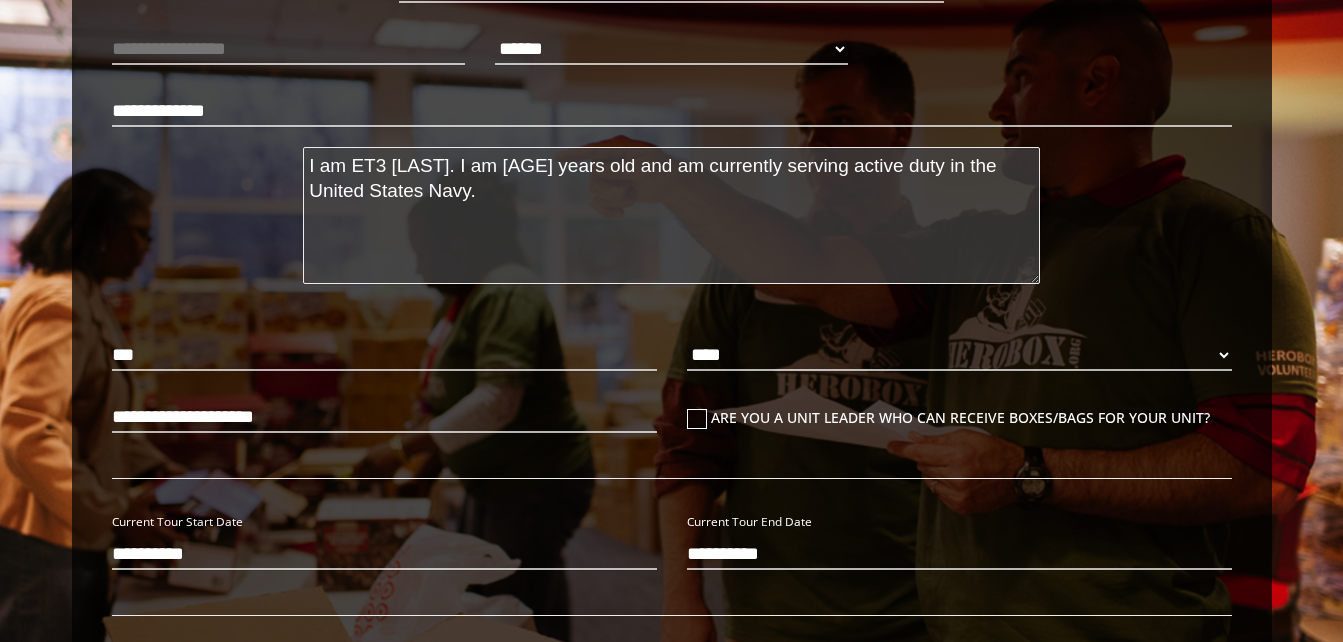 scroll, scrollTop: 377, scrollLeft: 0, axis: vertical 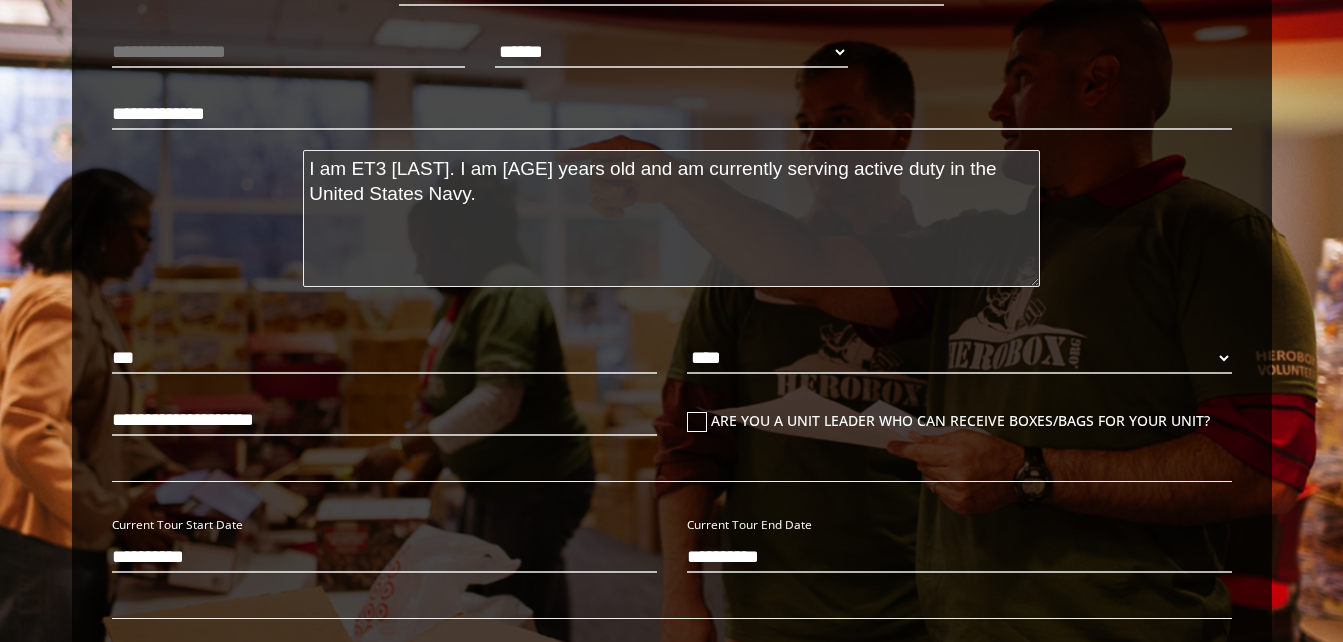 click on "I am ET3 [LAST]. I am [AGE] years old and am currently serving active duty in the United States Navy." at bounding box center [671, 218] 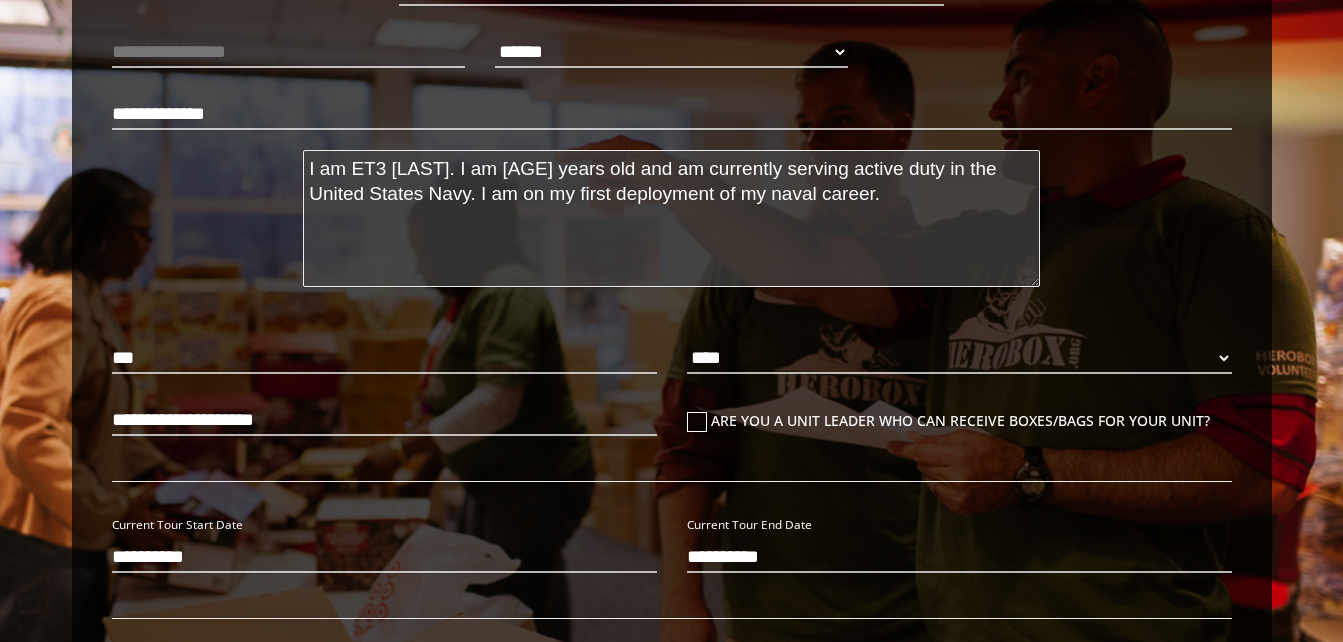 type on "I am ET3 [LAST]. I am [AGE] years old and am currently serving active duty in the United States Navy. I am on my first deployment of my naval career." 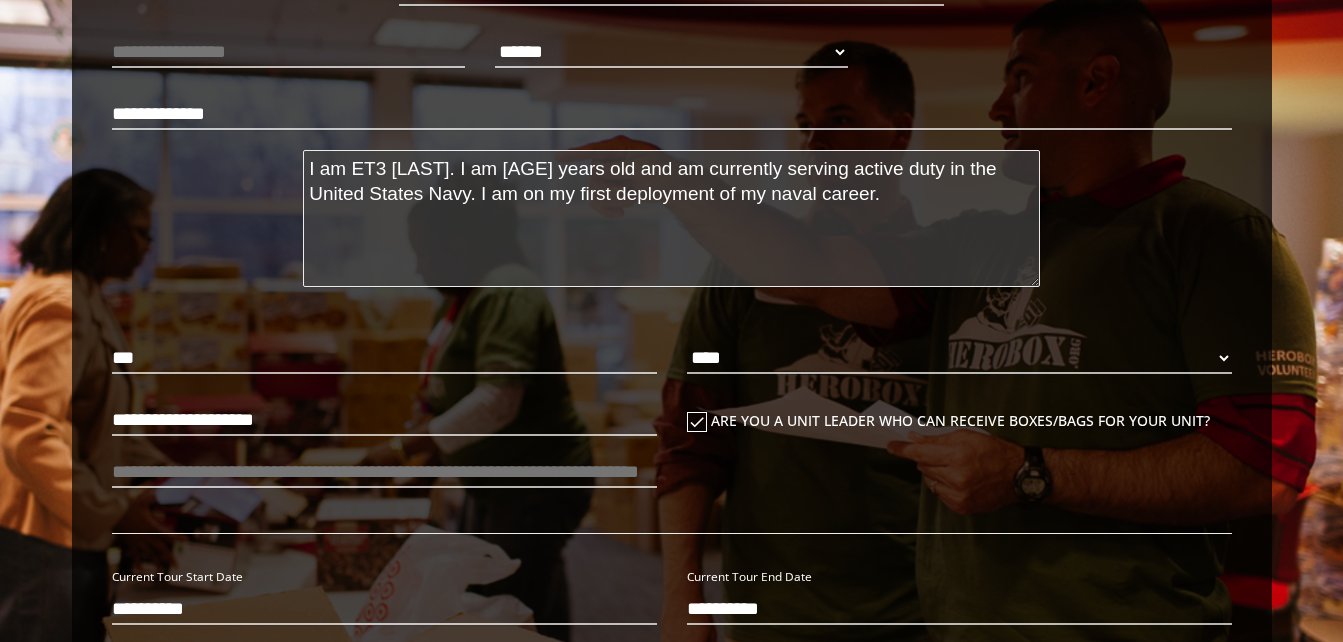 click on "check" at bounding box center [697, 422] 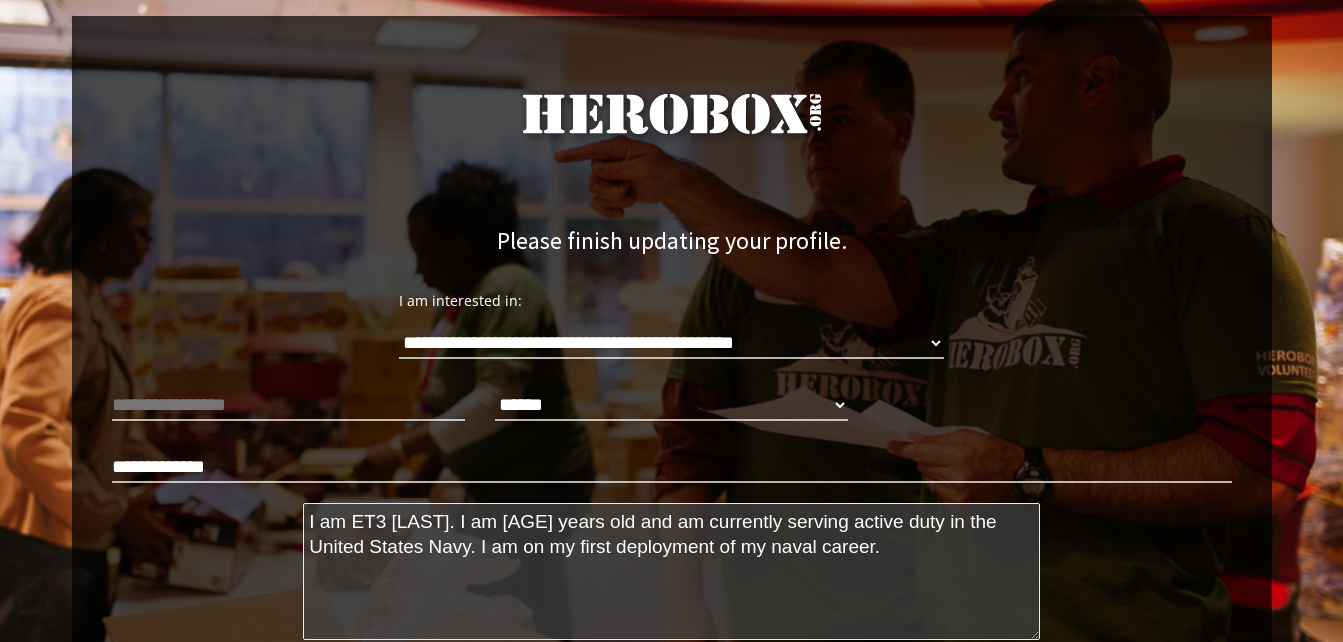 scroll, scrollTop: 0, scrollLeft: 0, axis: both 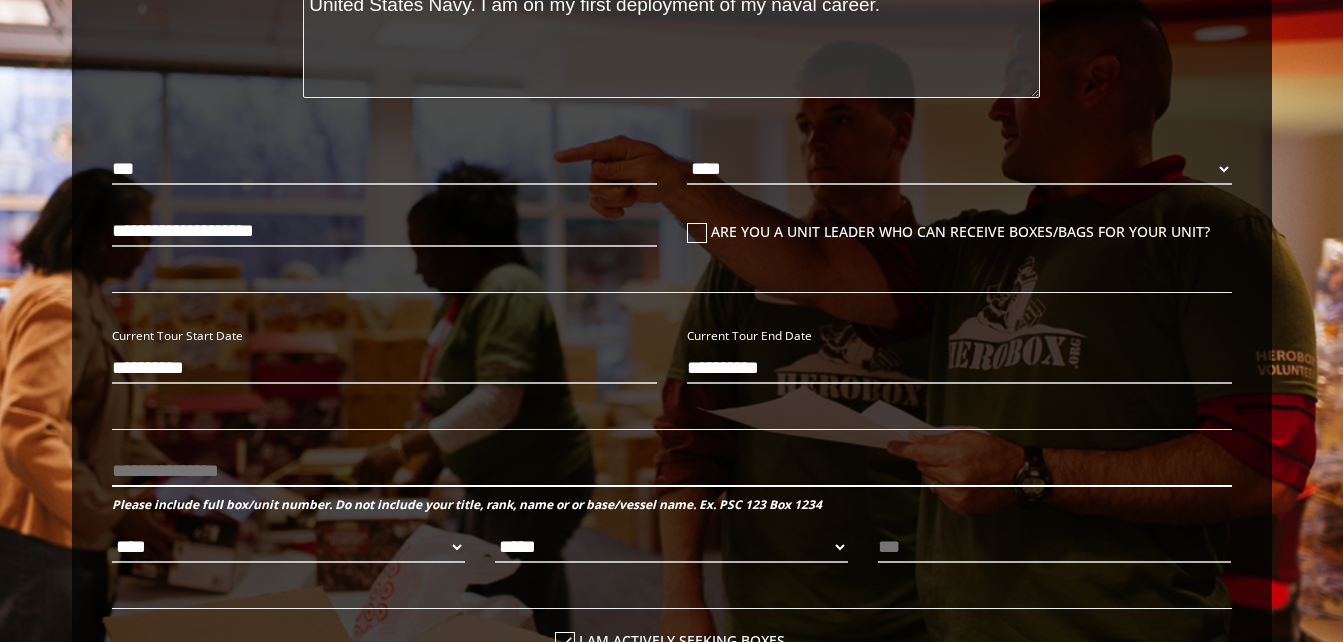 click at bounding box center [672, 471] 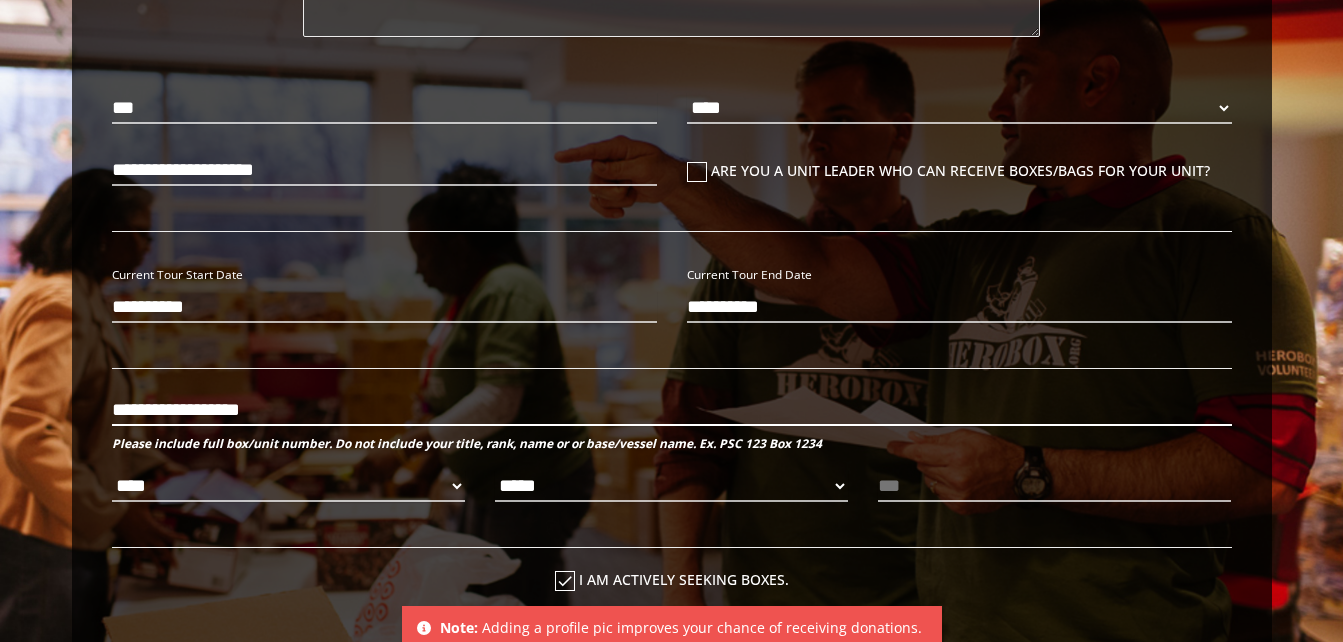 scroll, scrollTop: 626, scrollLeft: 0, axis: vertical 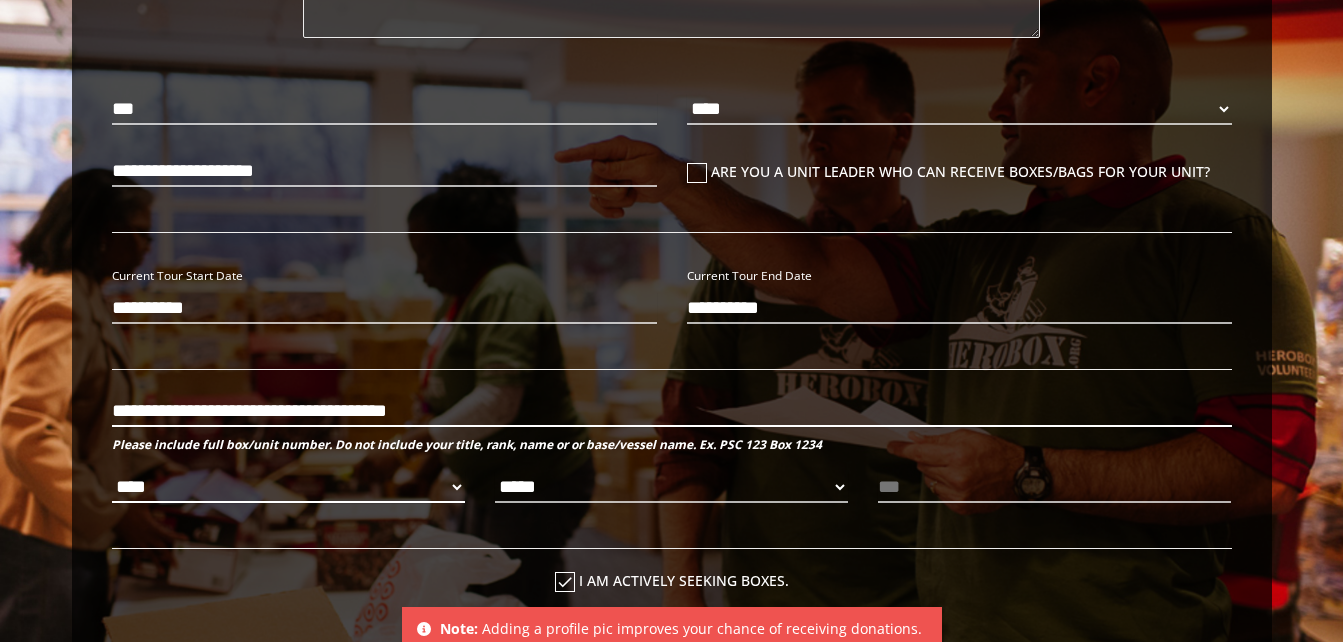 type on "**********" 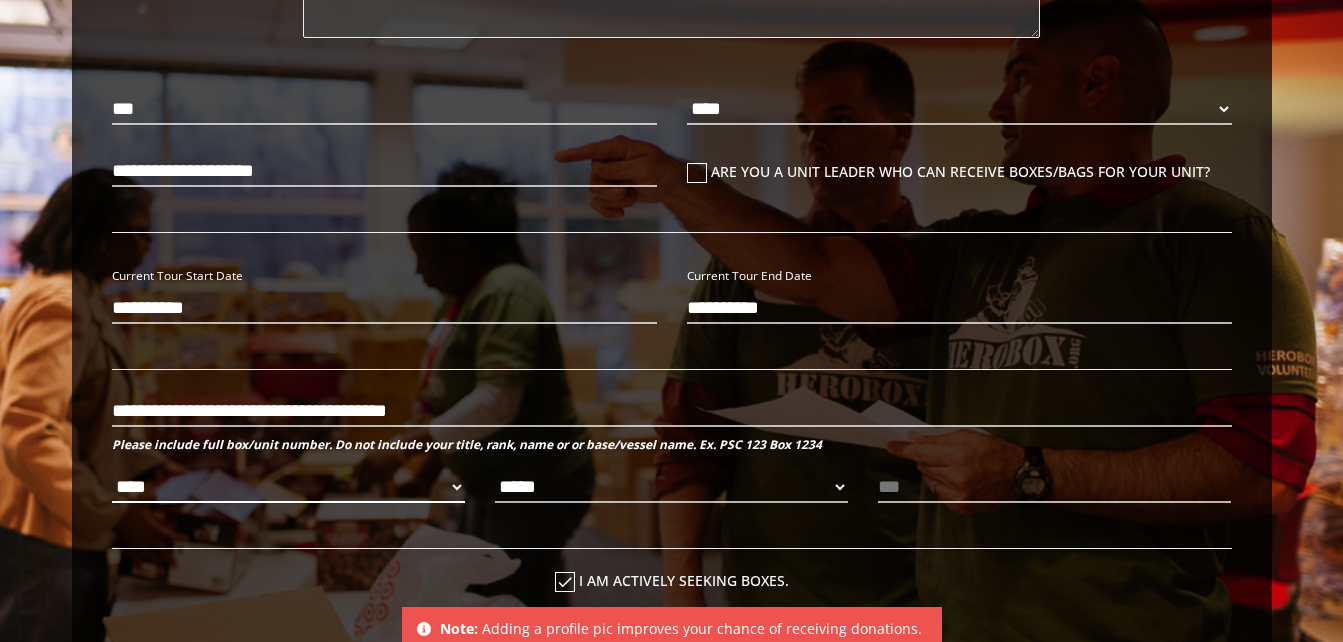 click on "****
*** *** ***" at bounding box center [288, 487] 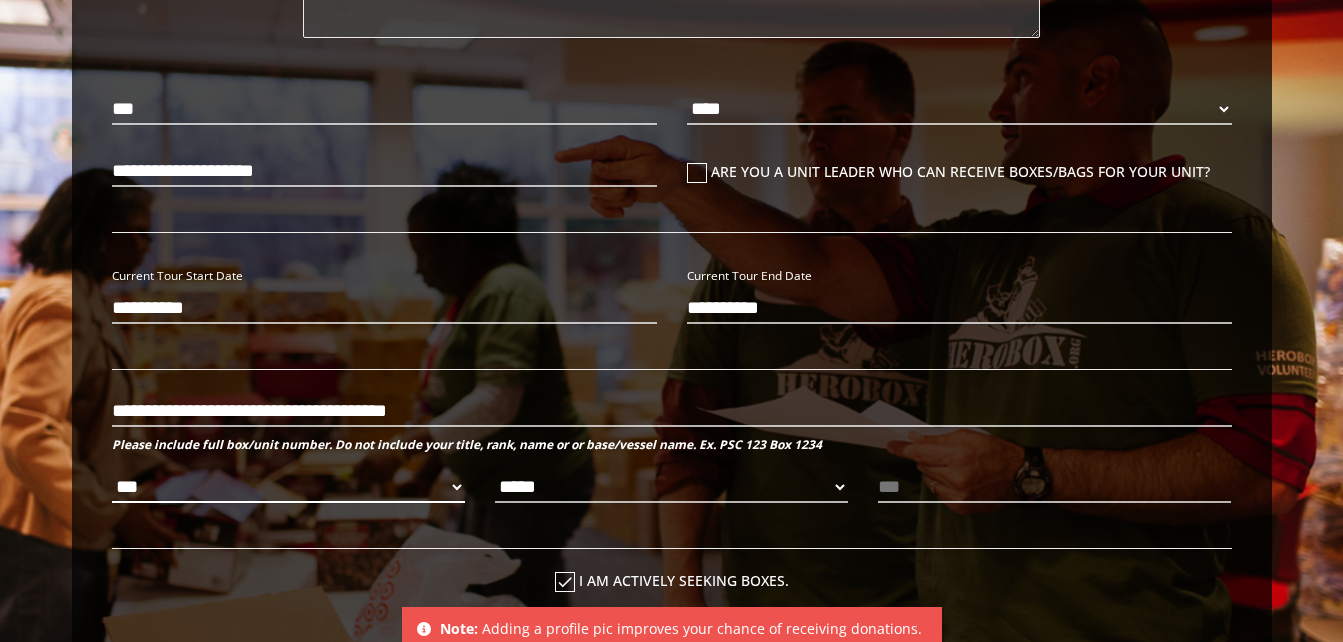 click on "****
*** *** ***" at bounding box center [288, 487] 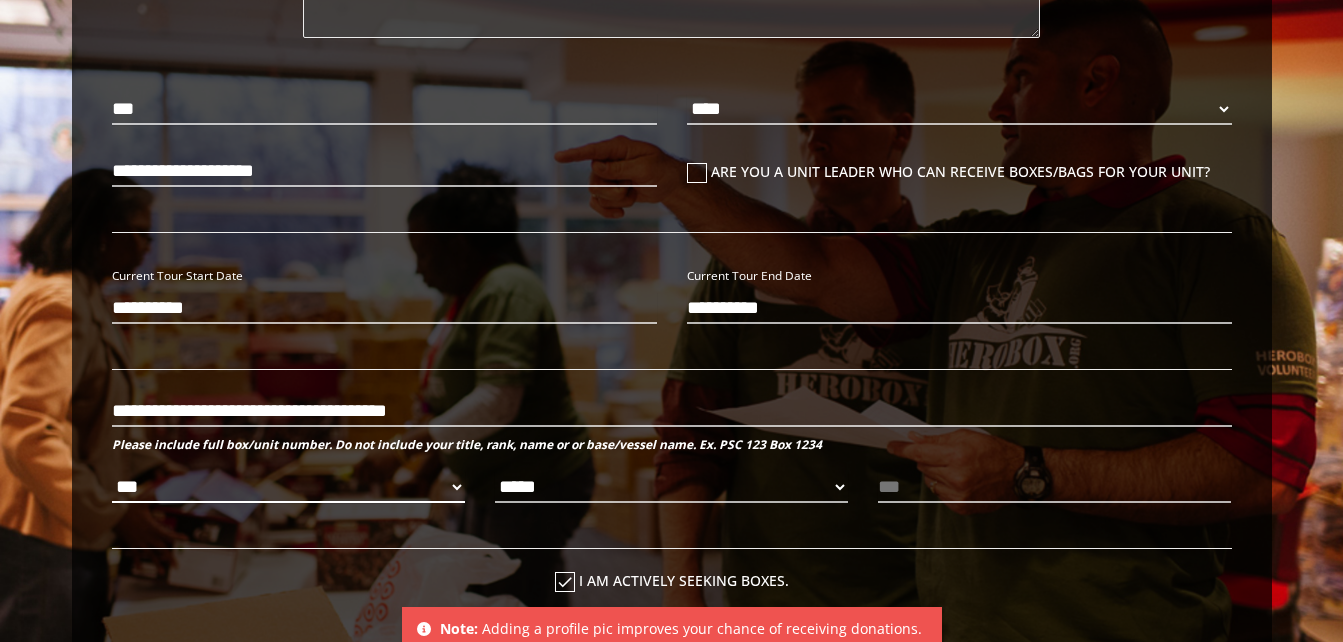 select on "**********" 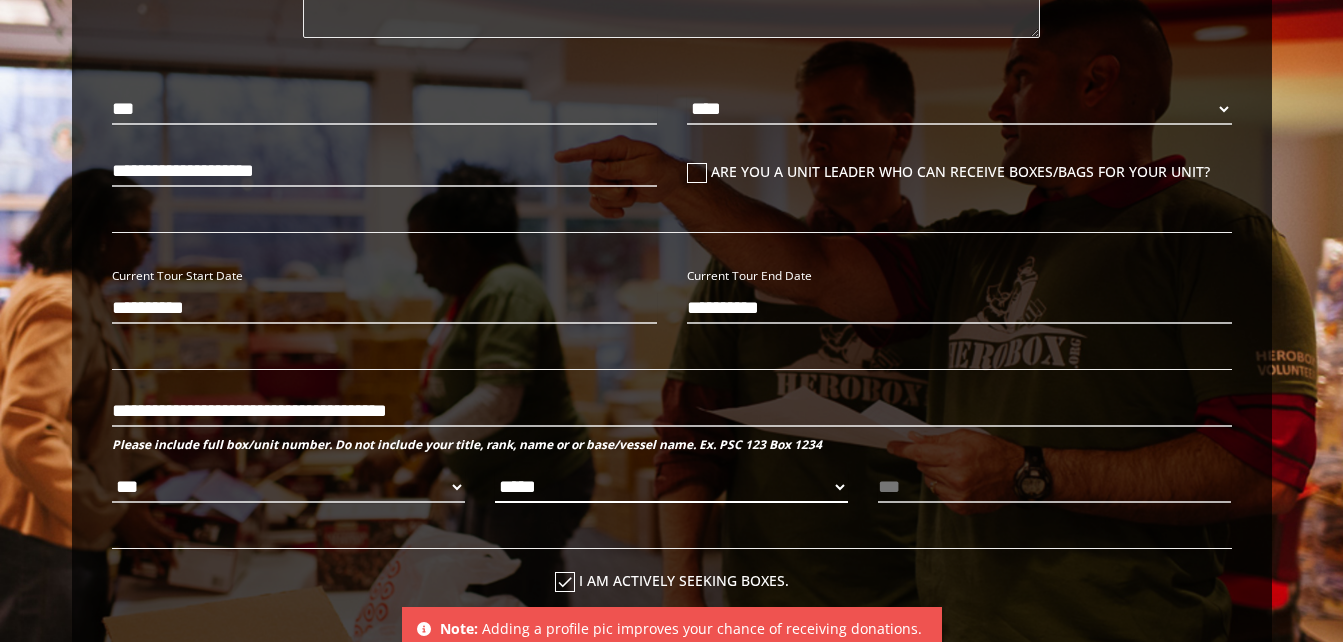 click on "*****
** ** **" at bounding box center (671, 487) 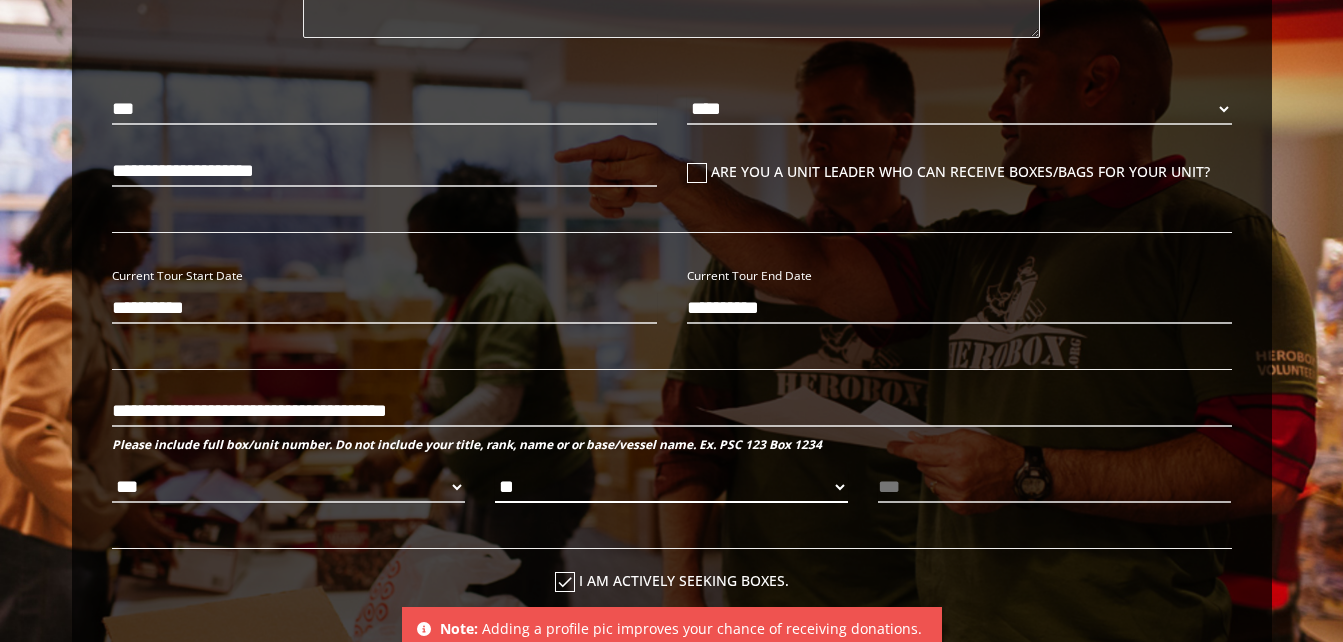 click on "*****
** ** **" at bounding box center [671, 487] 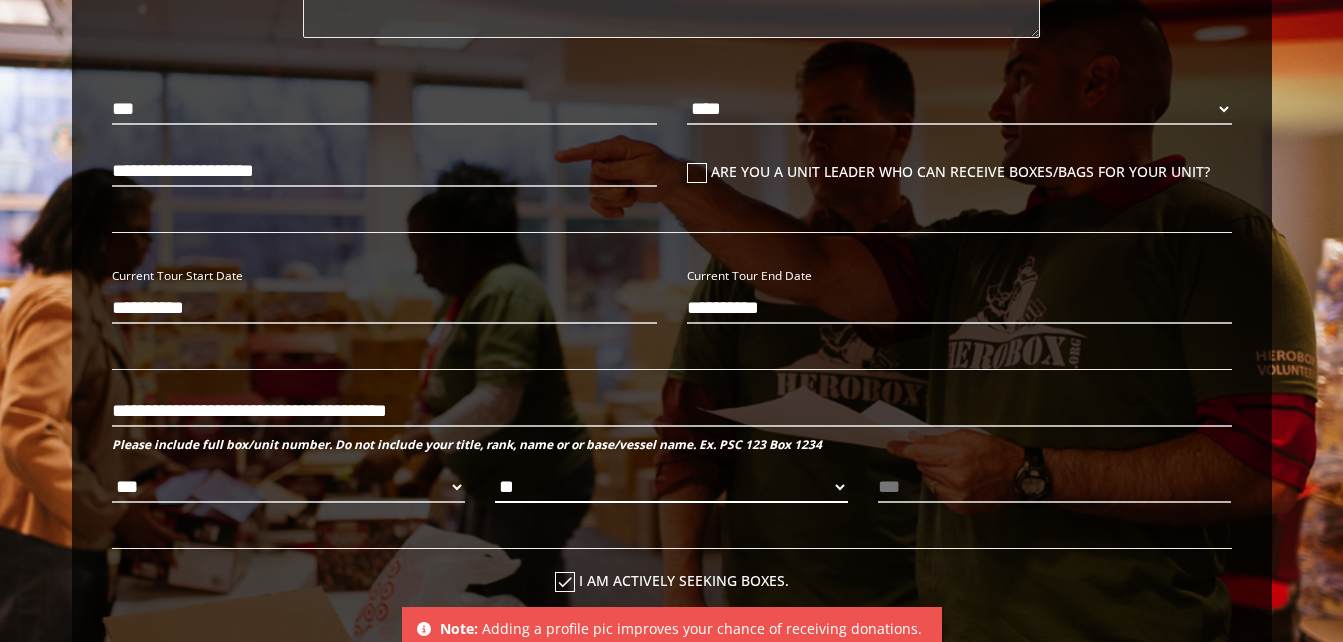 select on "*********" 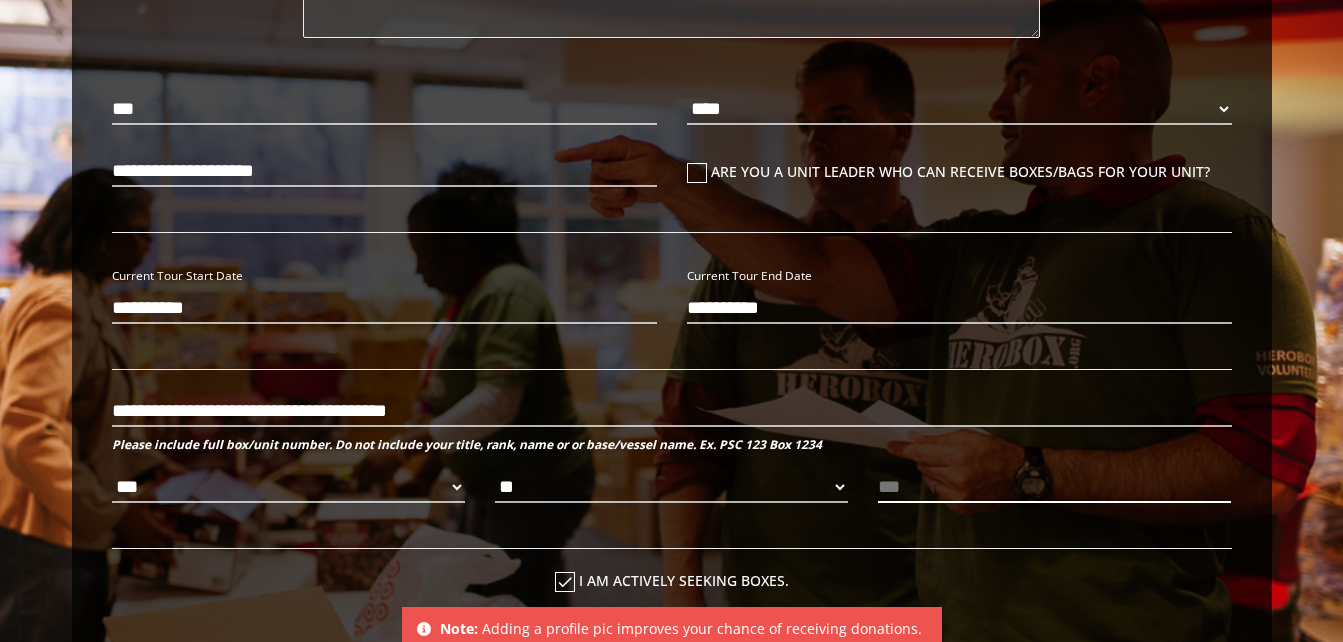 click at bounding box center (1054, 487) 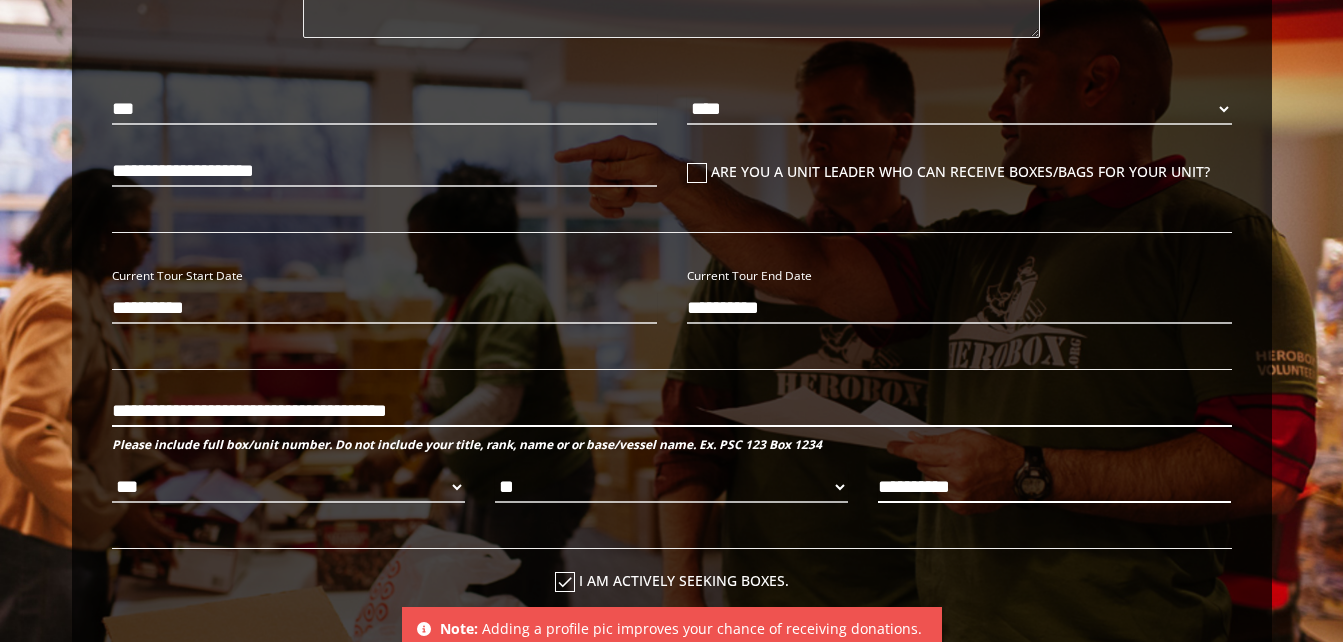 type on "**********" 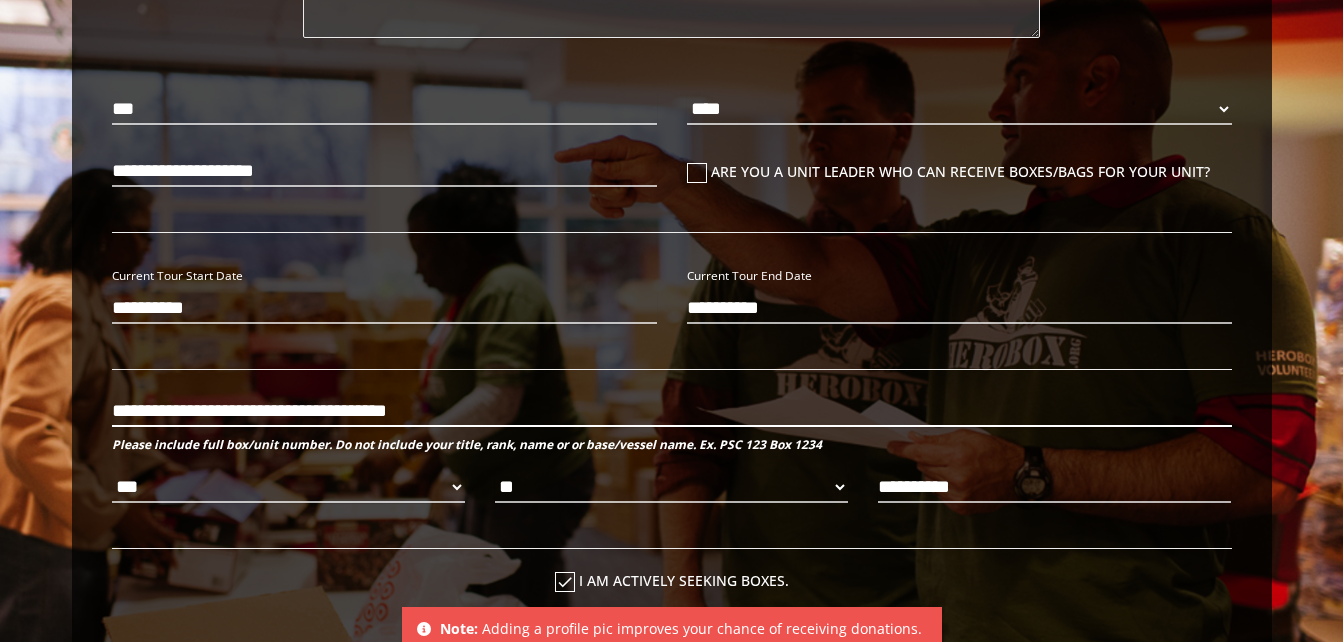 click on "**********" at bounding box center [672, 411] 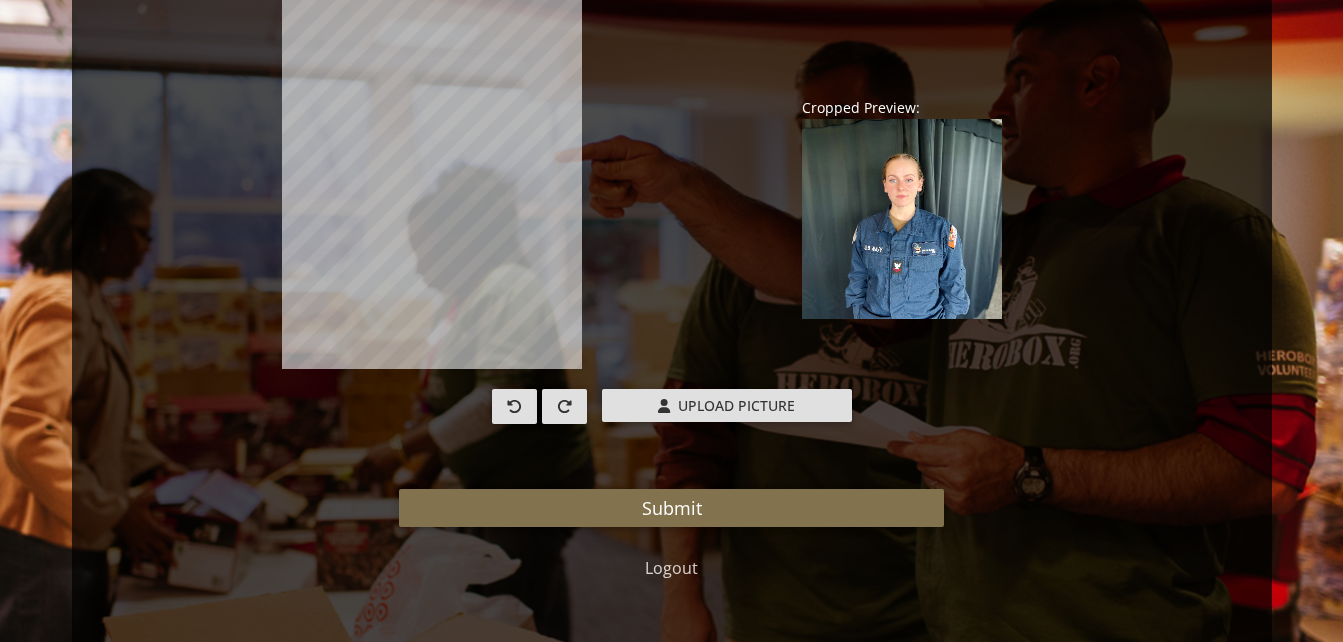 scroll, scrollTop: 1324, scrollLeft: 0, axis: vertical 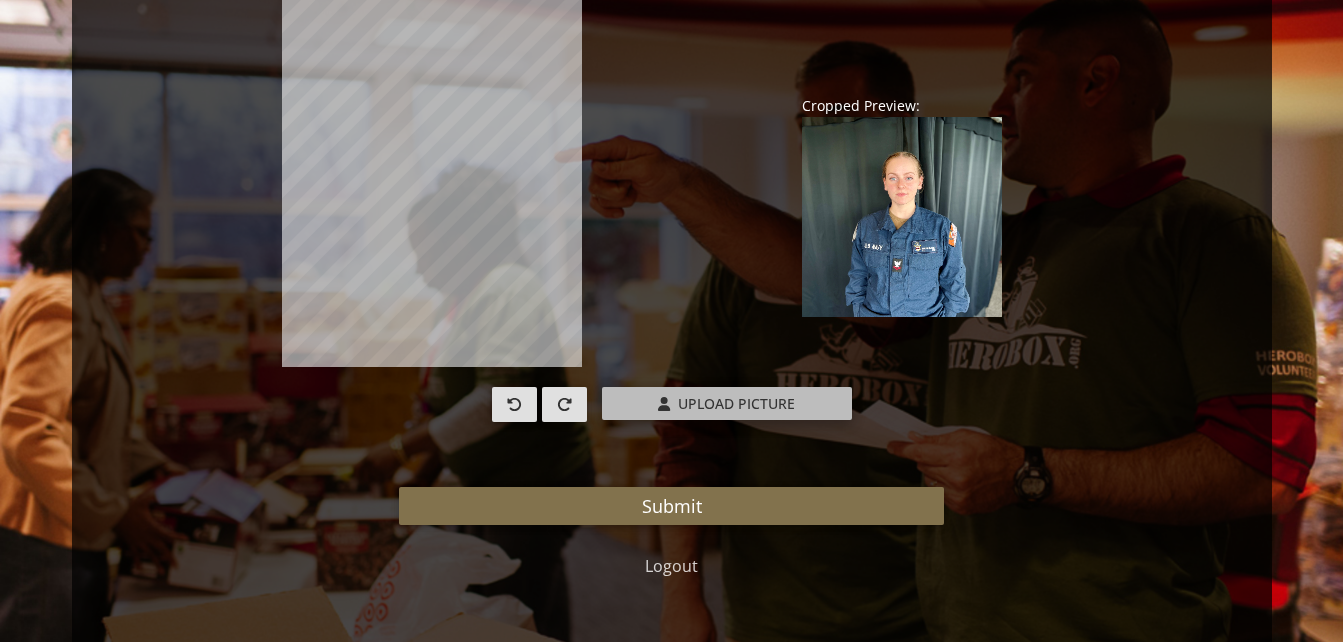 type on "**********" 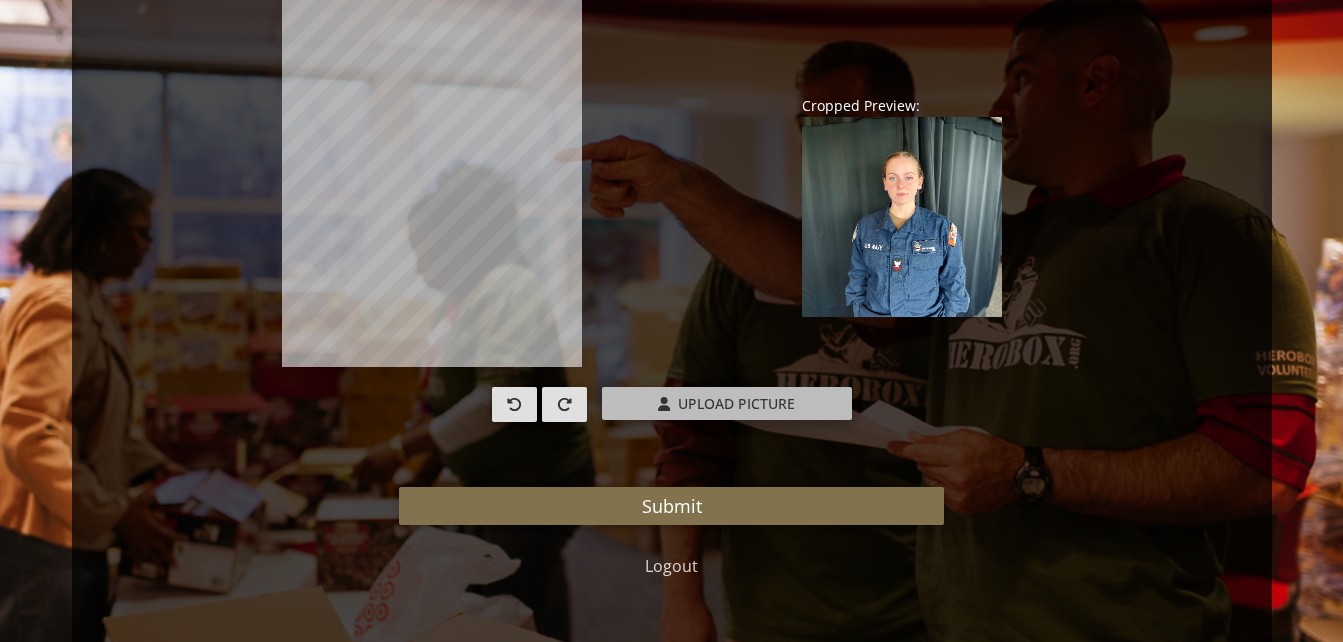type 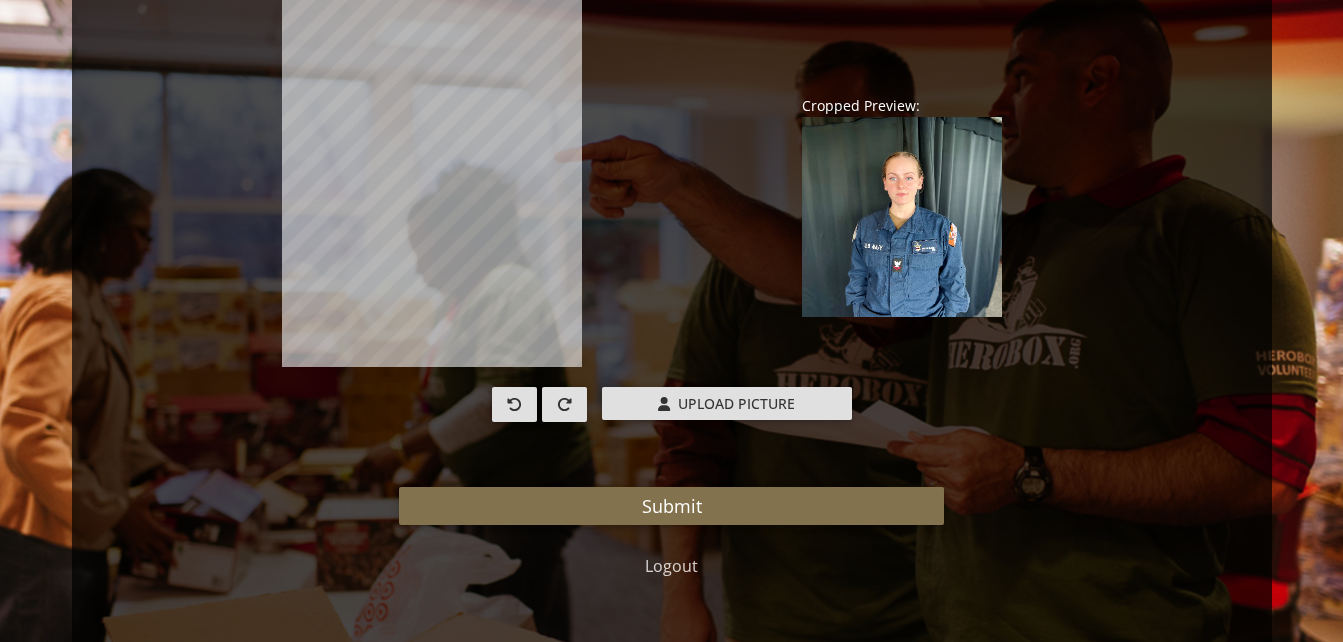 click at bounding box center [902, 217] 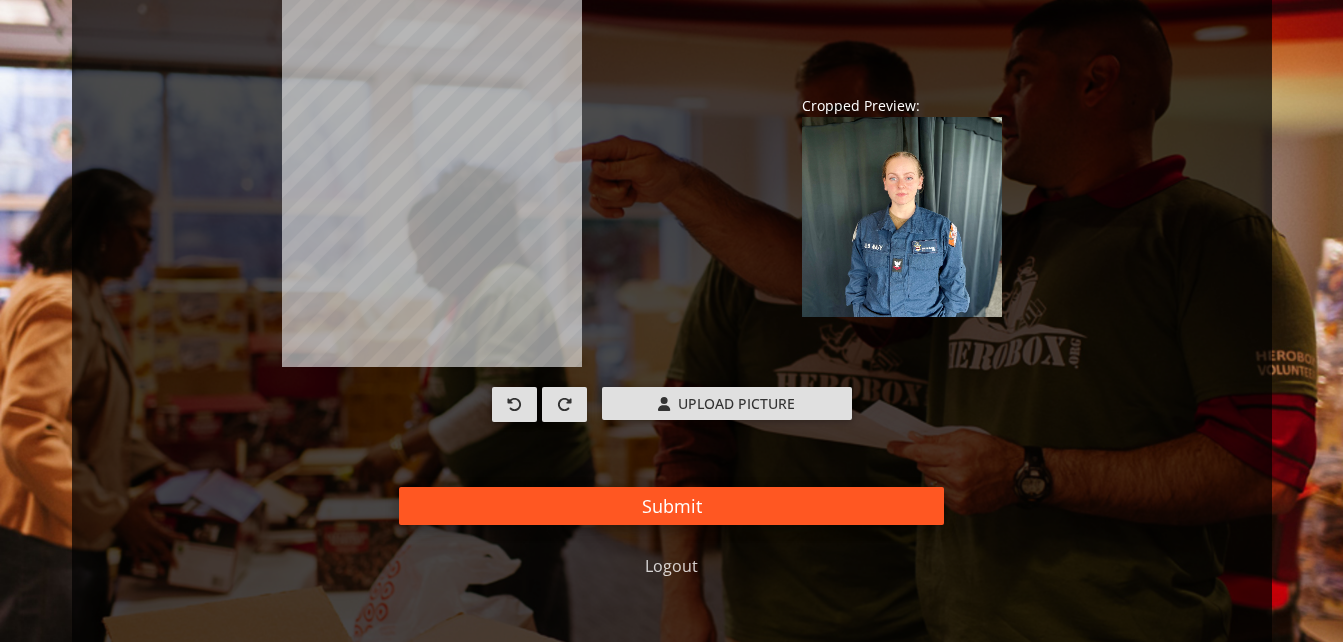 click on "Submit" at bounding box center (671, 506) 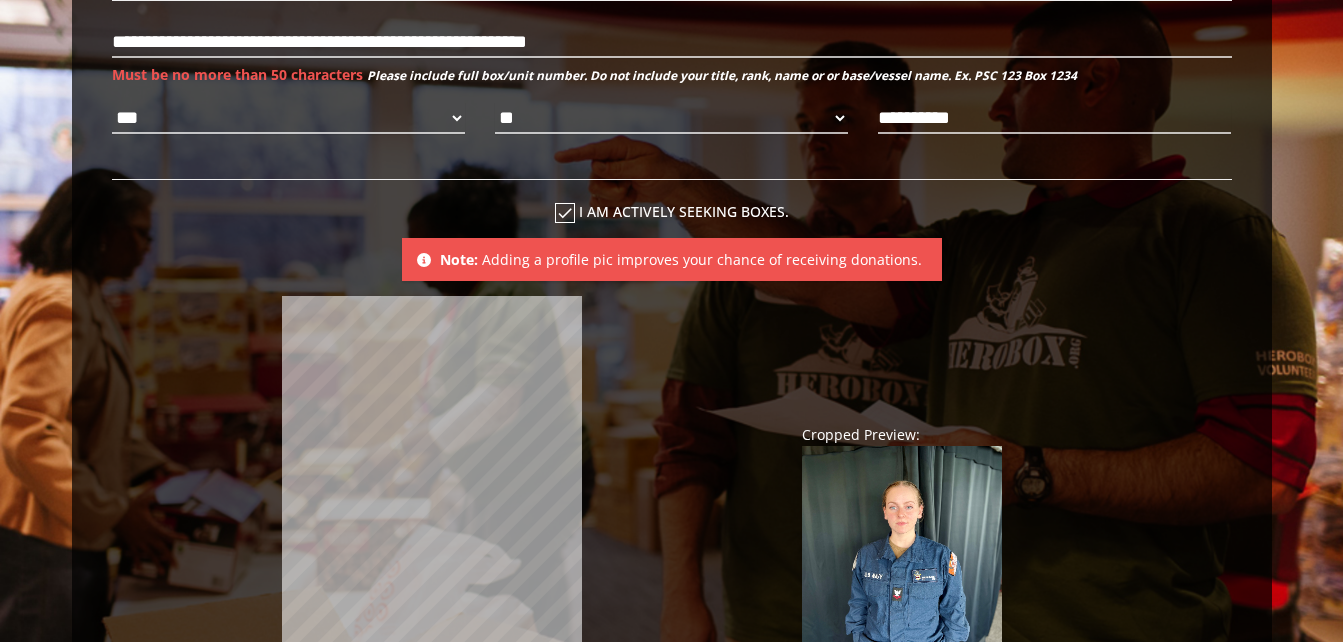 scroll, scrollTop: 749, scrollLeft: 0, axis: vertical 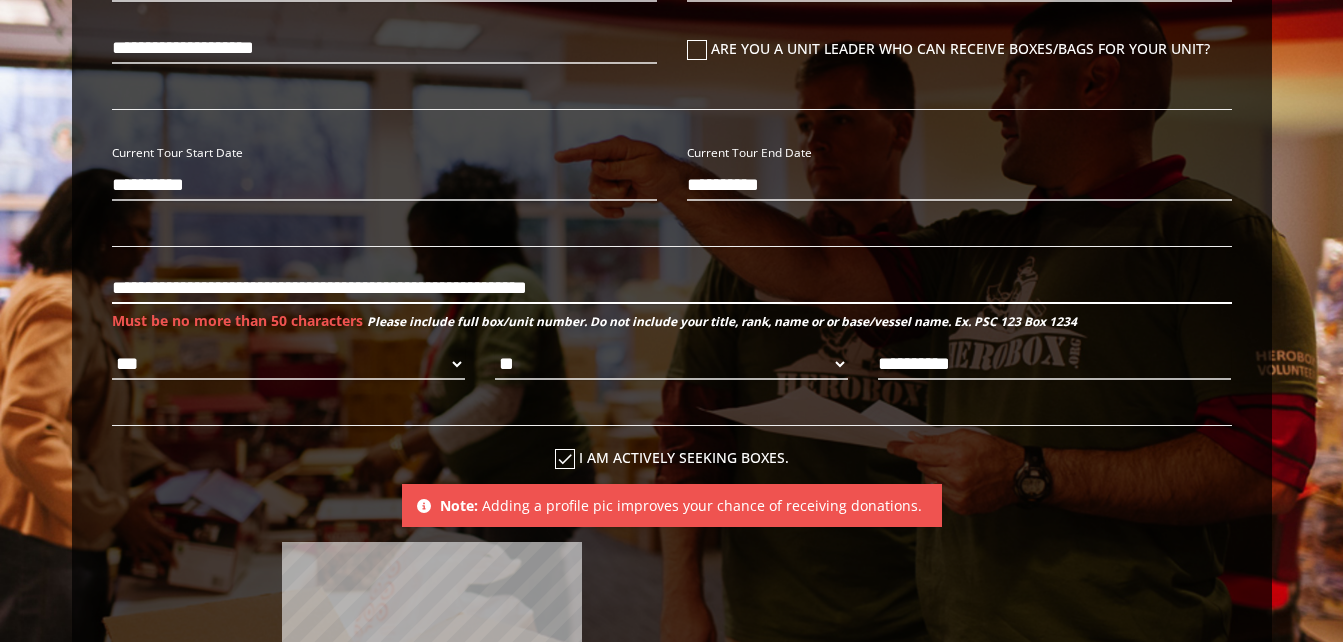 click on "**********" at bounding box center (672, 288) 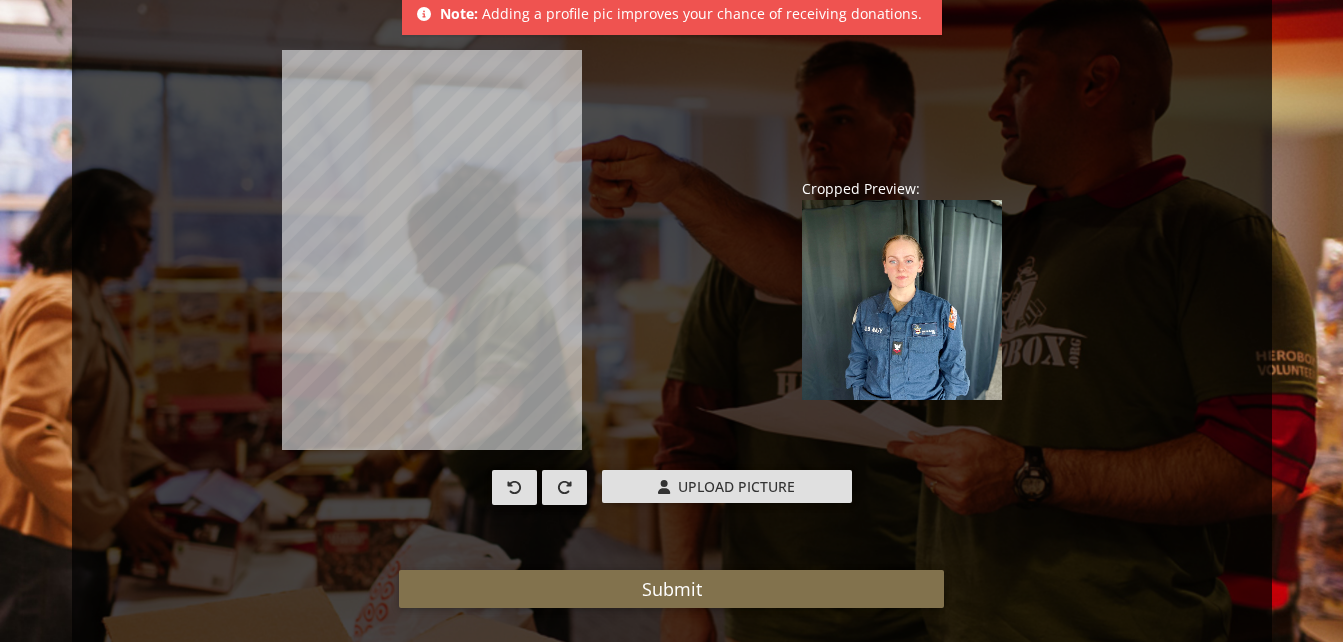 scroll, scrollTop: 1242, scrollLeft: 0, axis: vertical 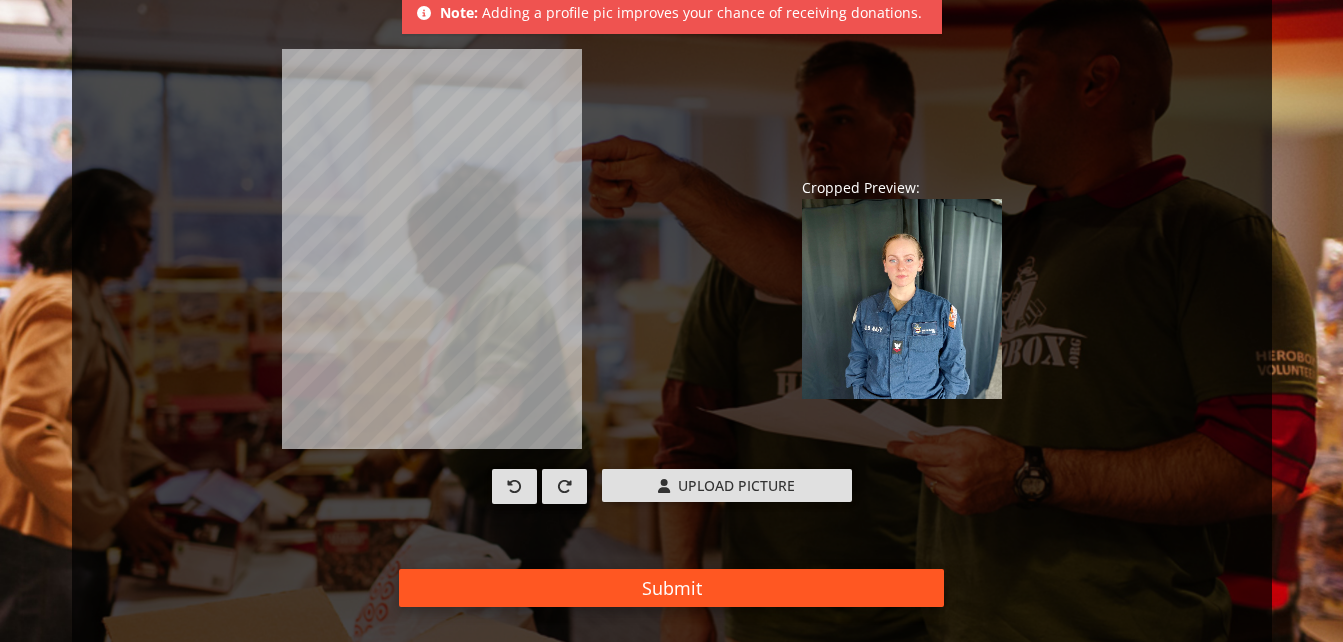 type on "**********" 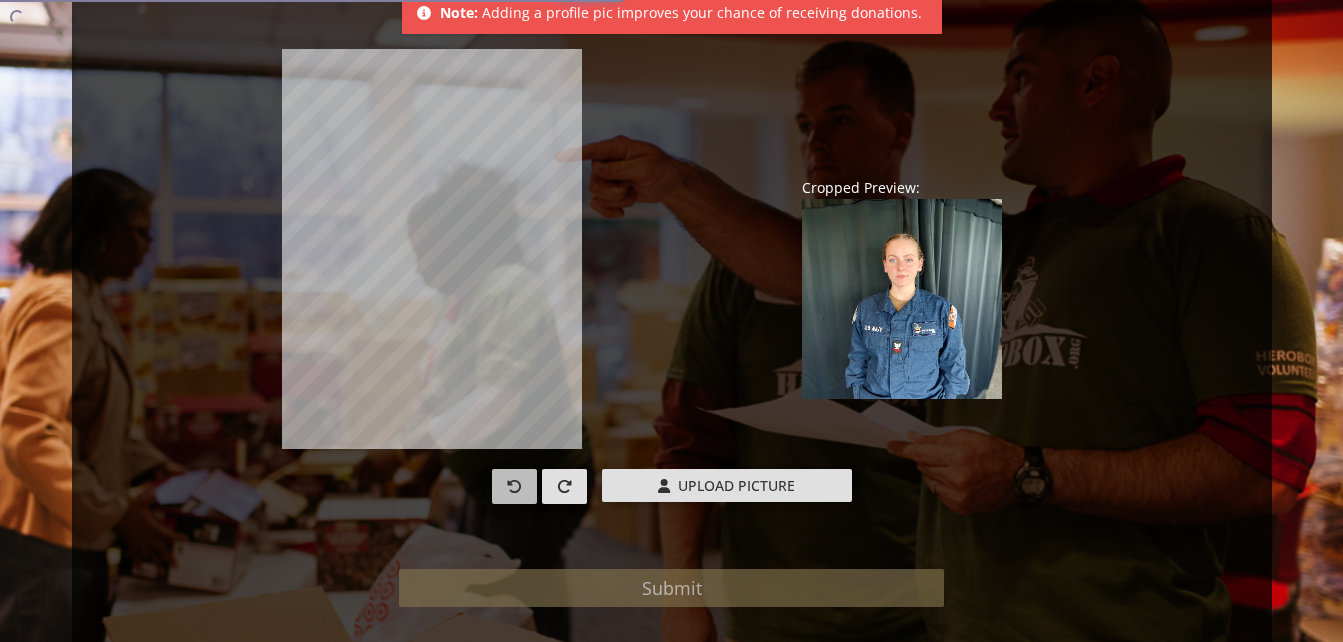 click at bounding box center [514, 486] 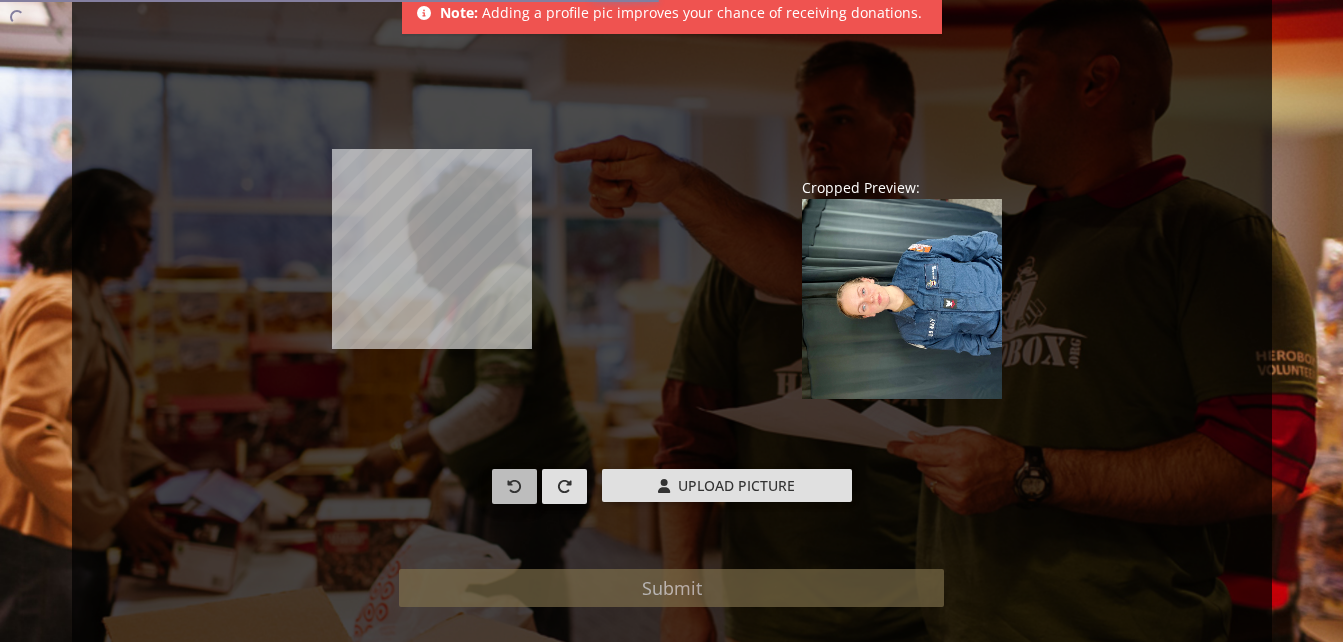 click at bounding box center (514, 486) 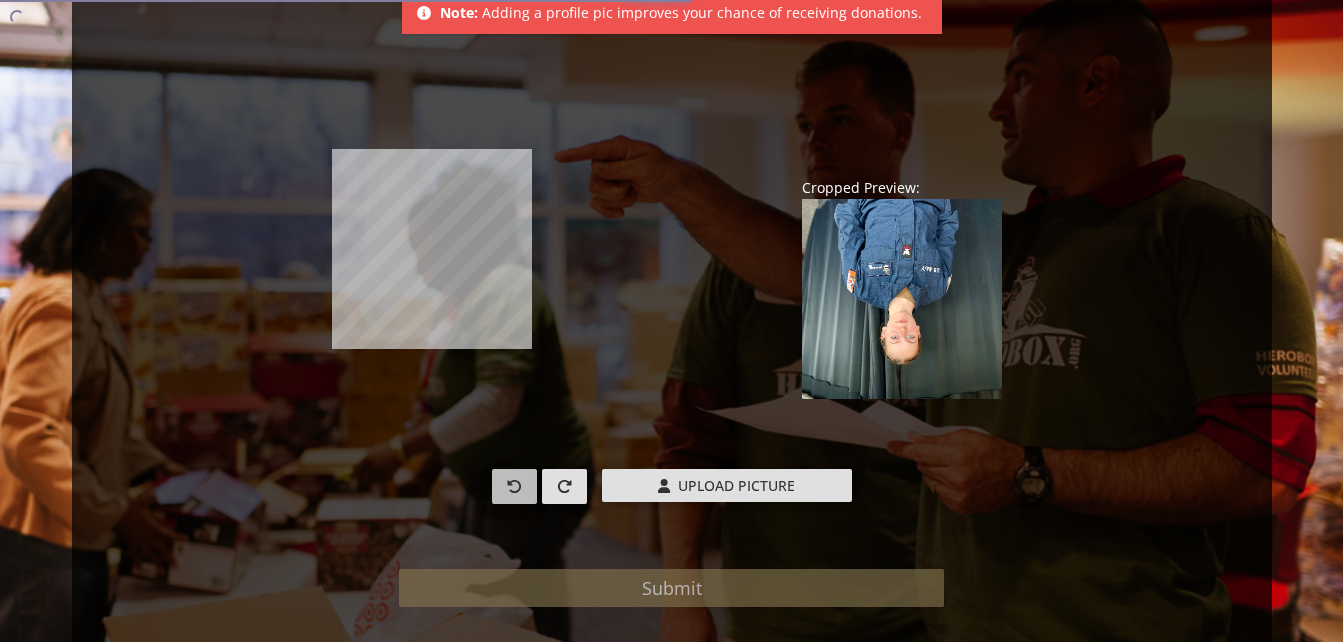 click at bounding box center [514, 486] 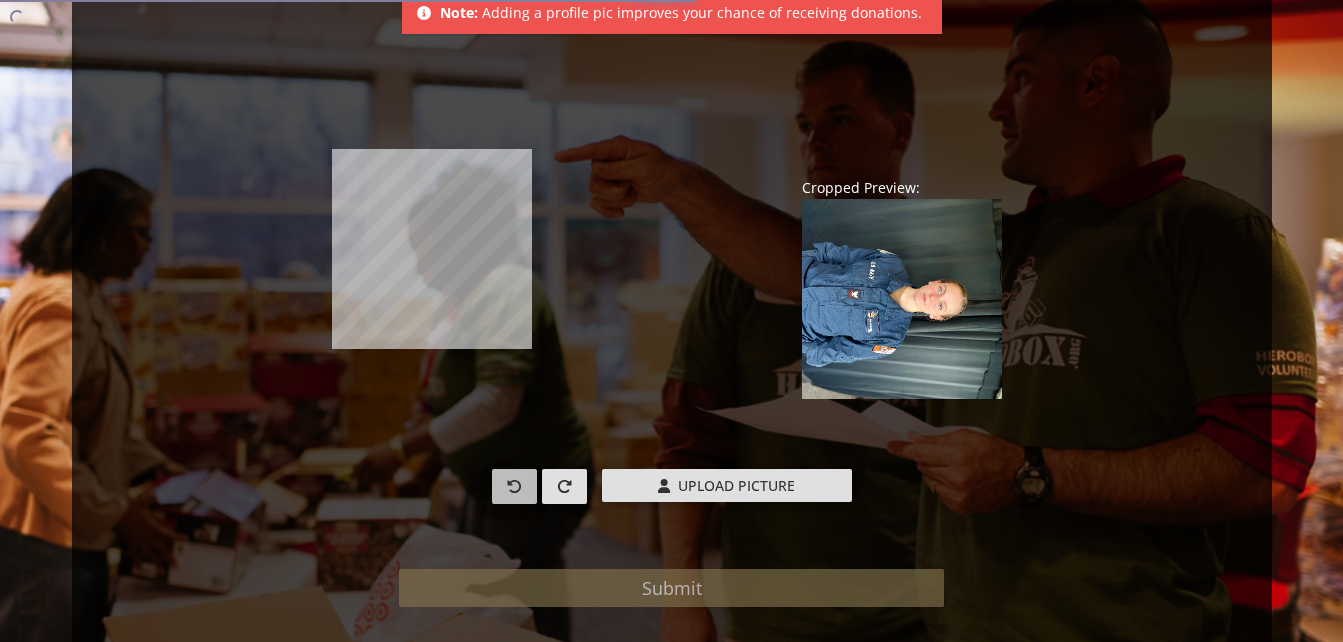click at bounding box center (514, 486) 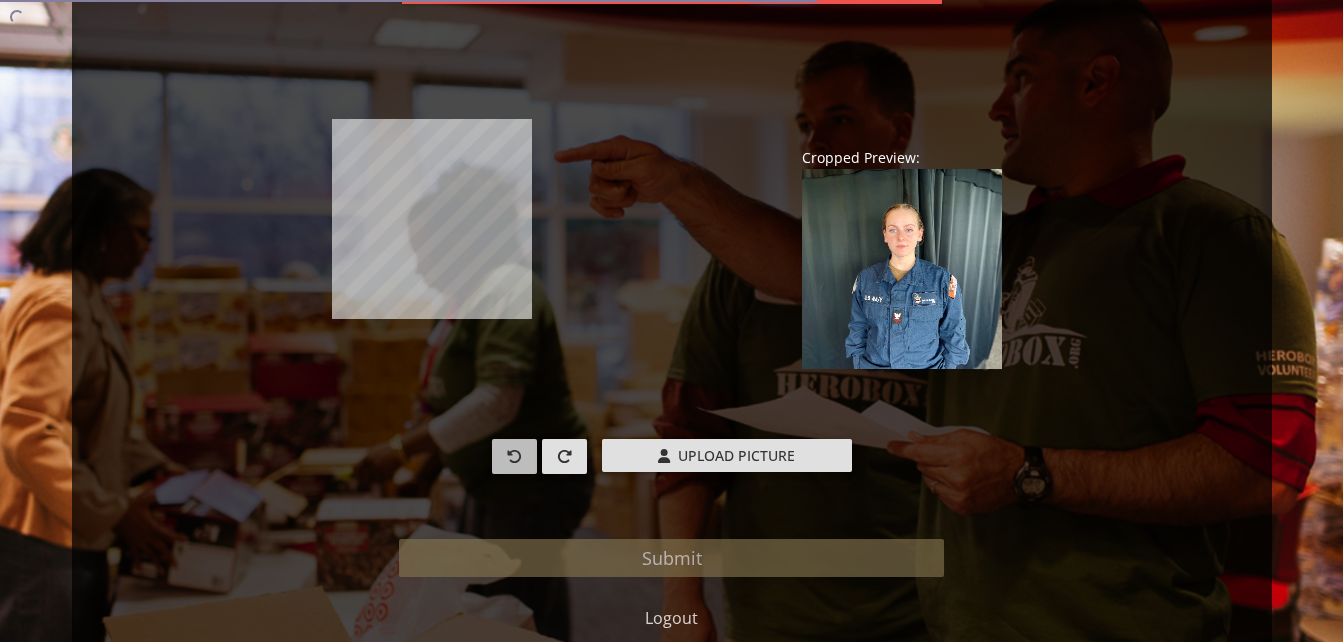 scroll, scrollTop: 1261, scrollLeft: 0, axis: vertical 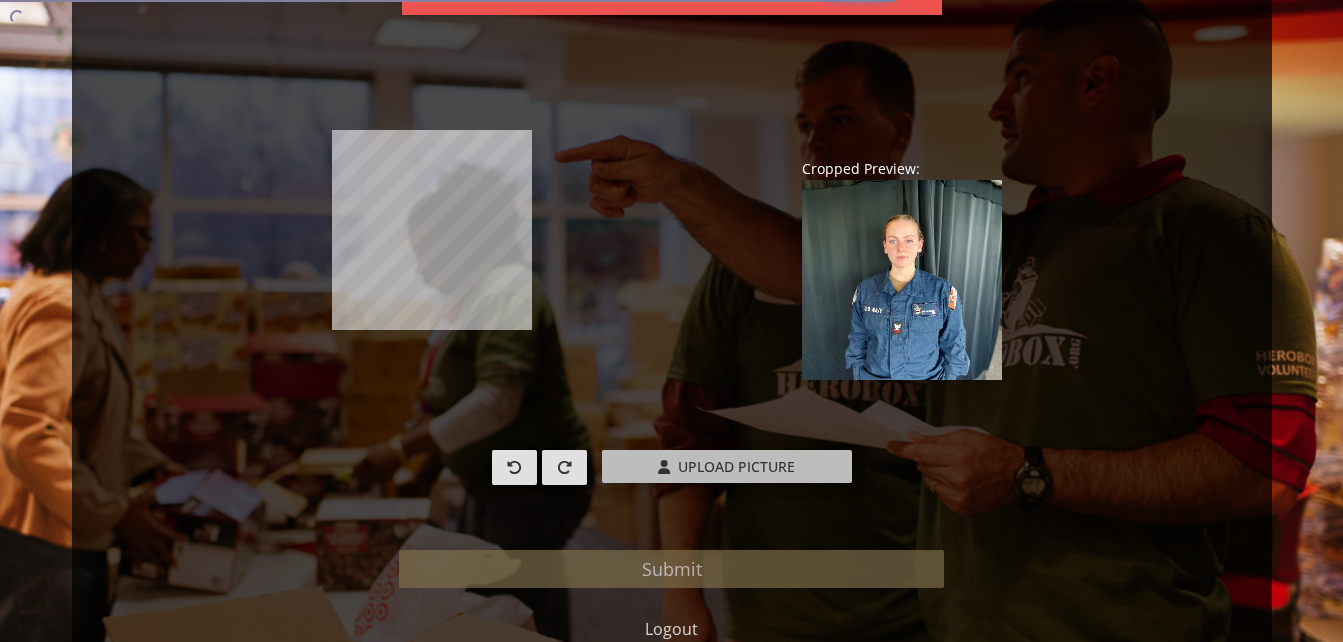 click on "Upload Picture" at bounding box center (736, 466) 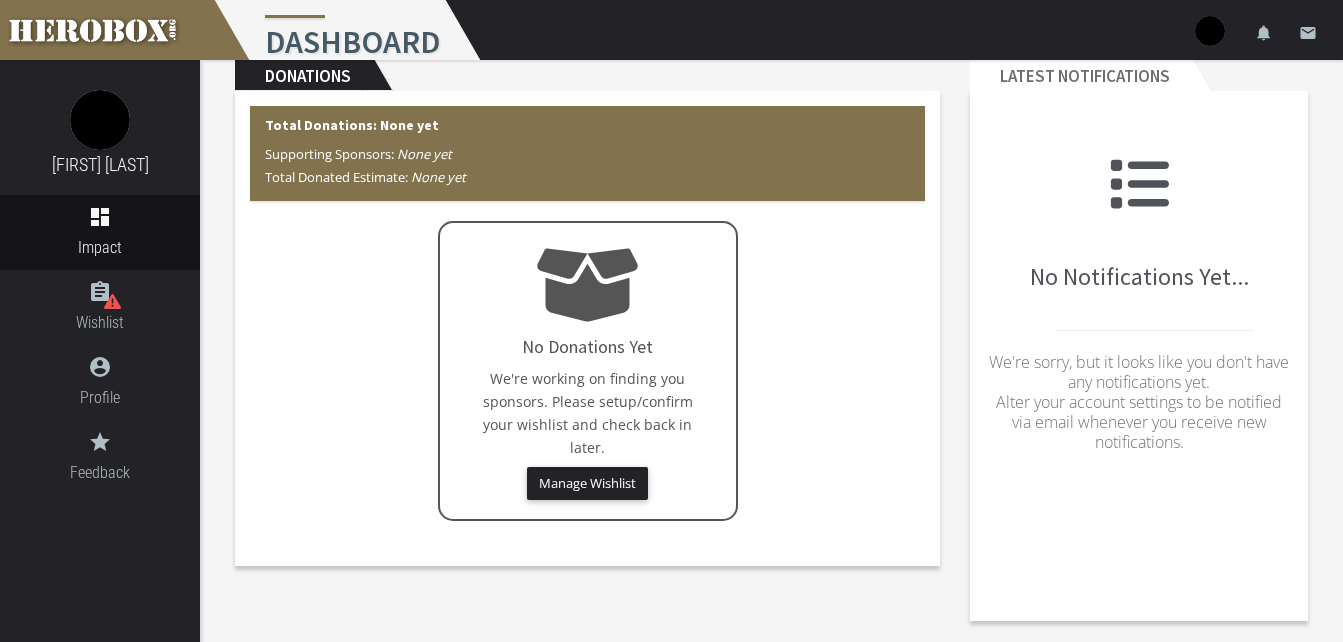scroll, scrollTop: 0, scrollLeft: 0, axis: both 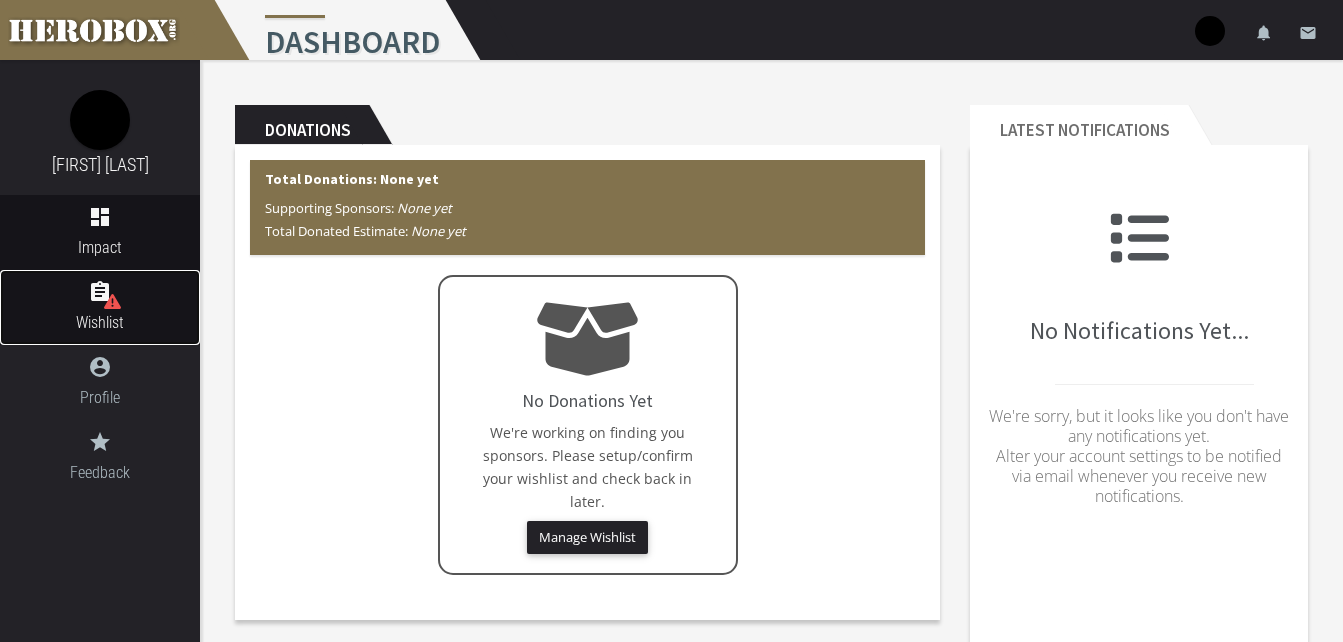 click on "Wishlist" at bounding box center [100, 322] 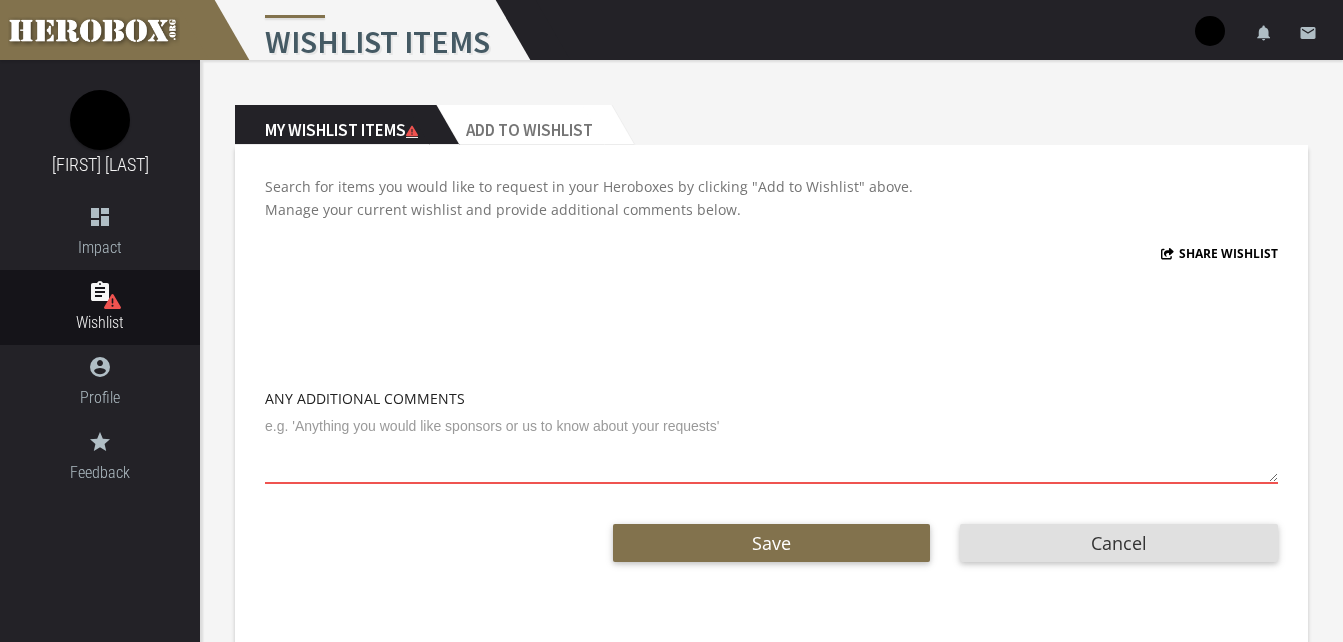 click at bounding box center [771, 447] 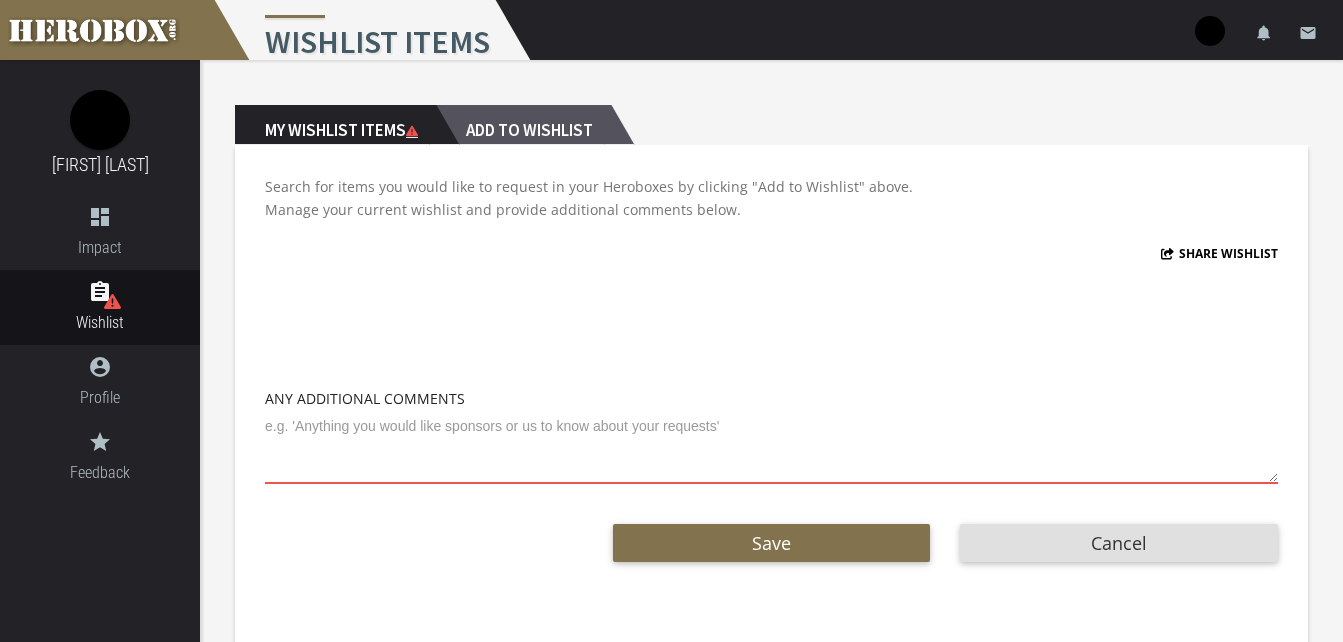 click on "Add to Wishlist" at bounding box center [523, 125] 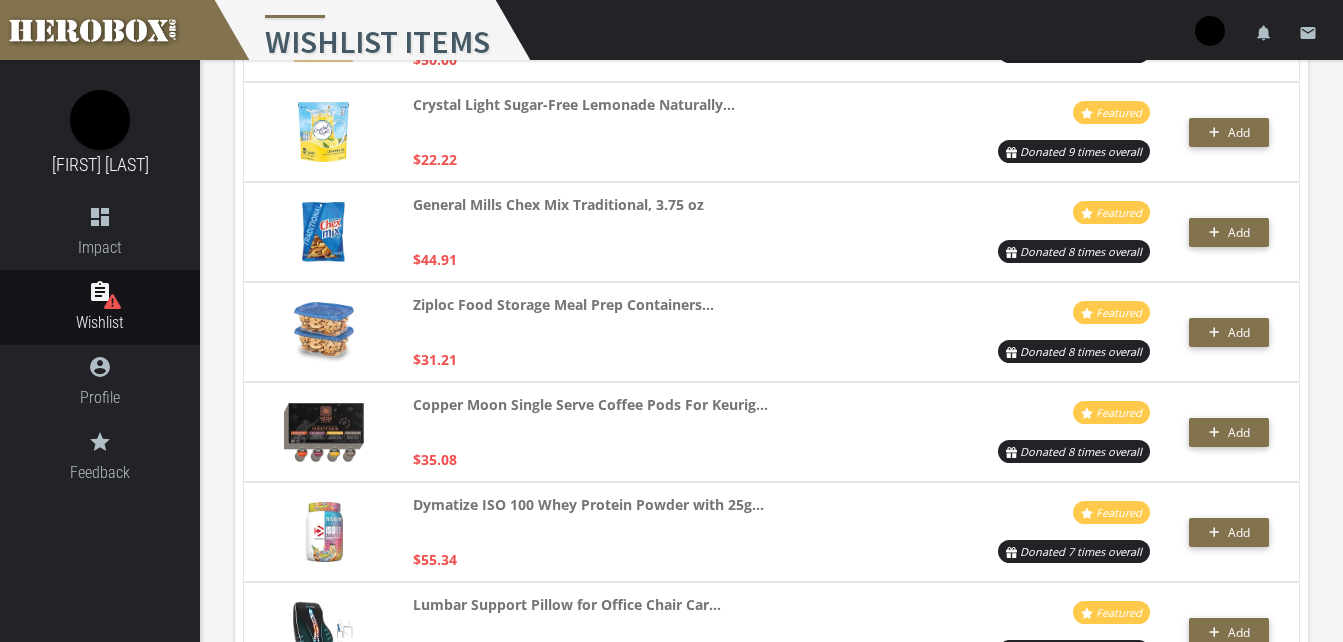scroll, scrollTop: 2914, scrollLeft: 0, axis: vertical 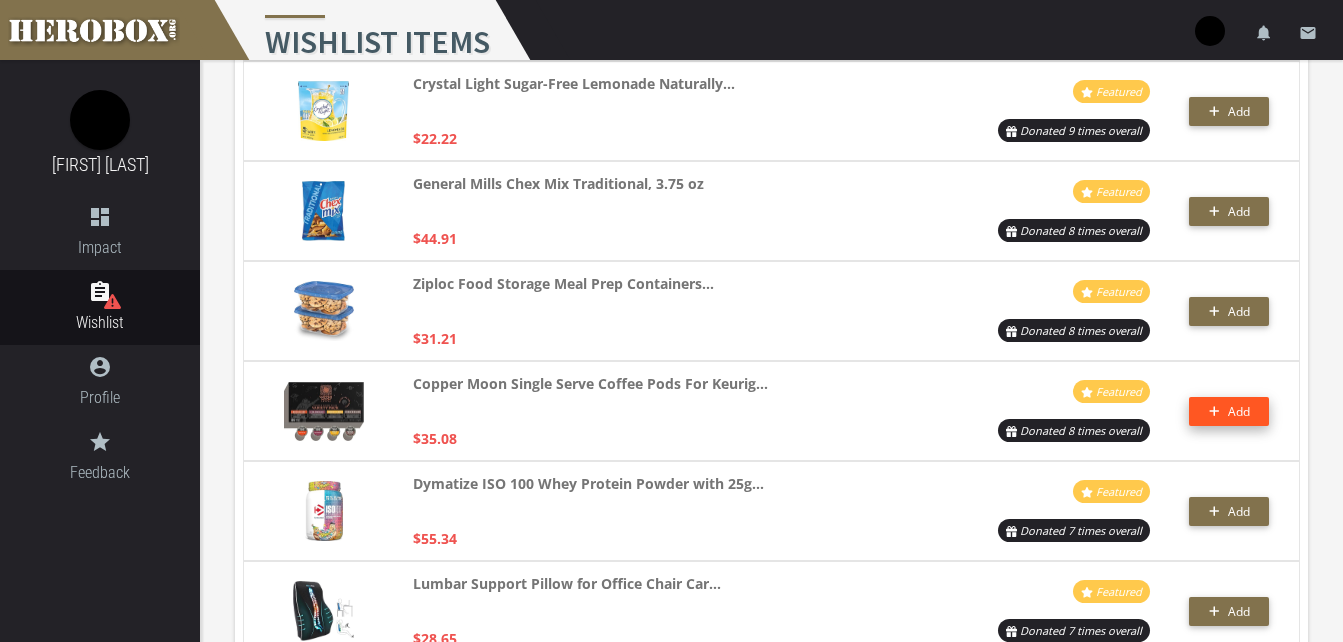 click on "Add" at bounding box center (1229, 411) 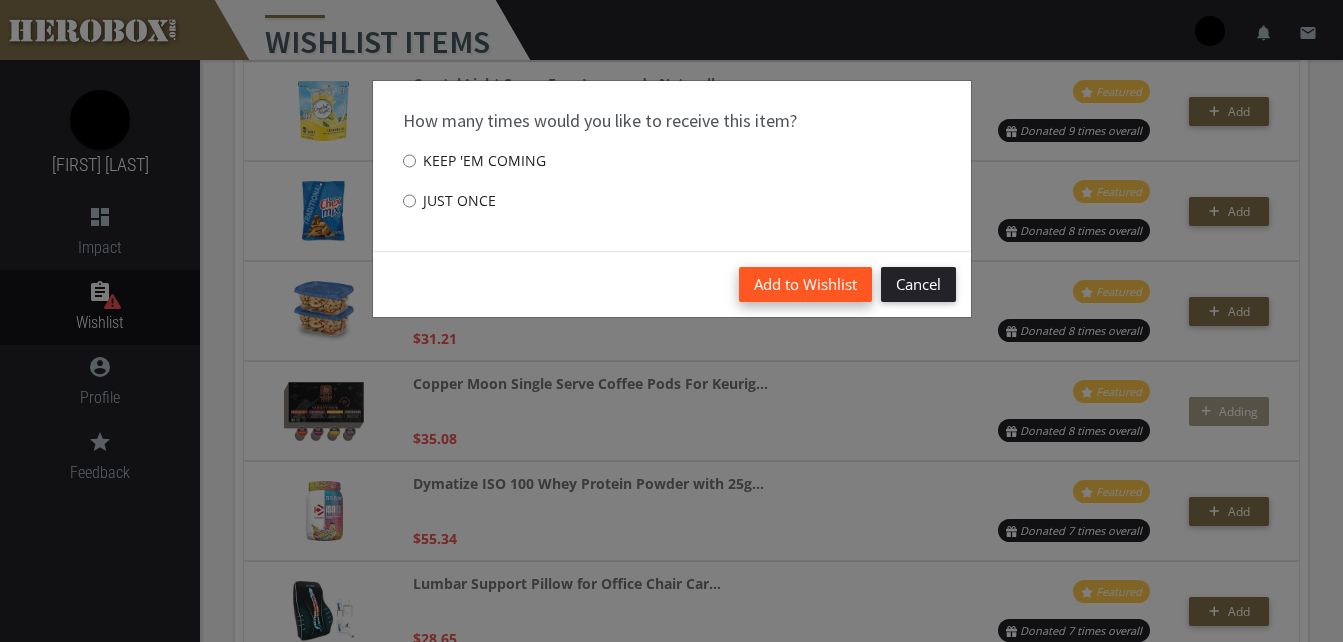 click on "Add to Wishlist" at bounding box center (805, 284) 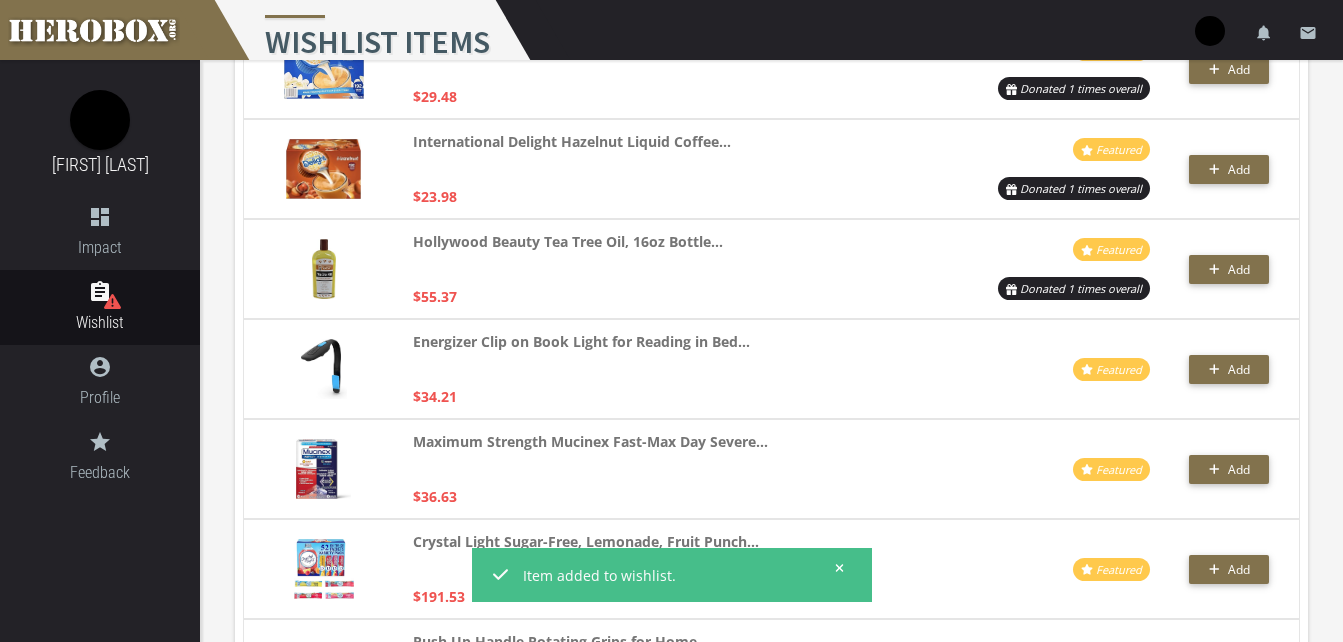 scroll, scrollTop: 4557, scrollLeft: 0, axis: vertical 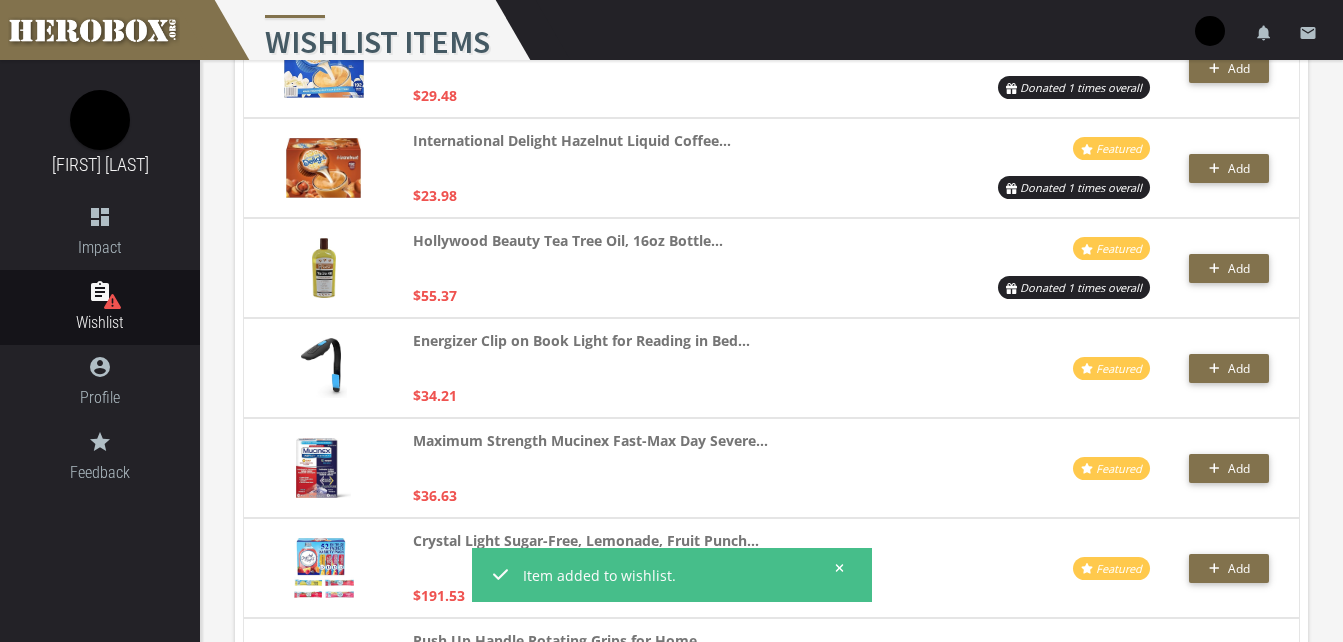 drag, startPoint x: 1019, startPoint y: 433, endPoint x: 1044, endPoint y: 433, distance: 25 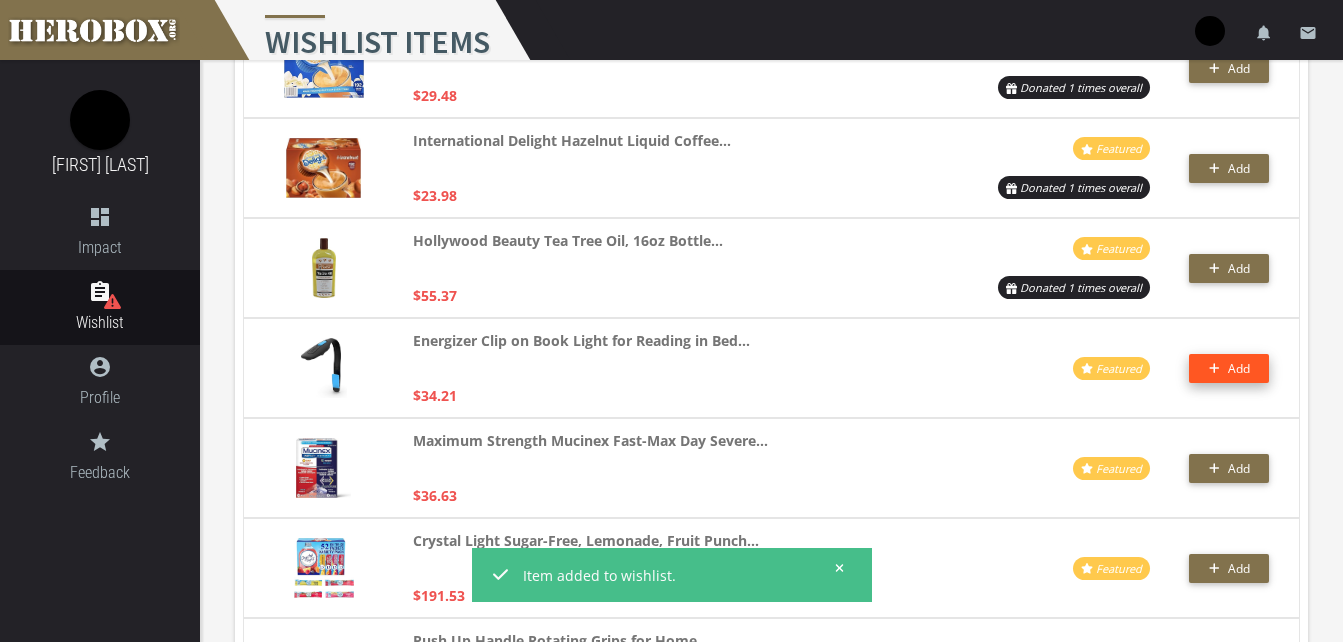 click on "Add" at bounding box center (1239, 368) 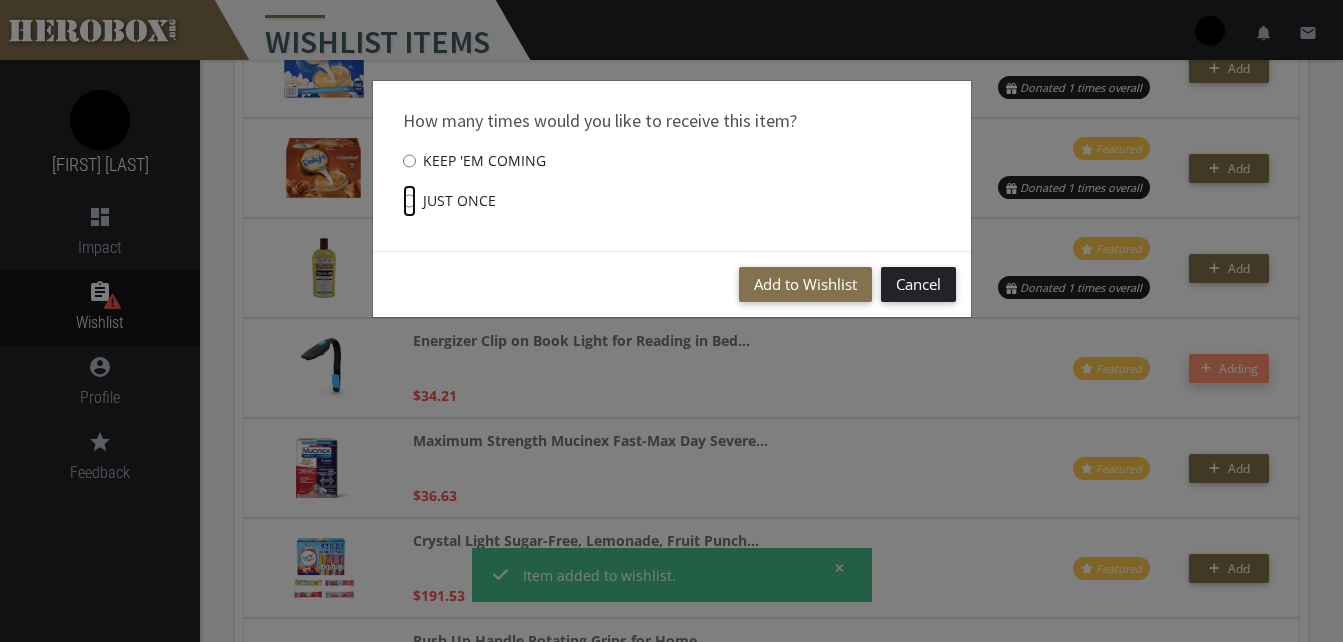 click on "Just once" at bounding box center (409, 201) 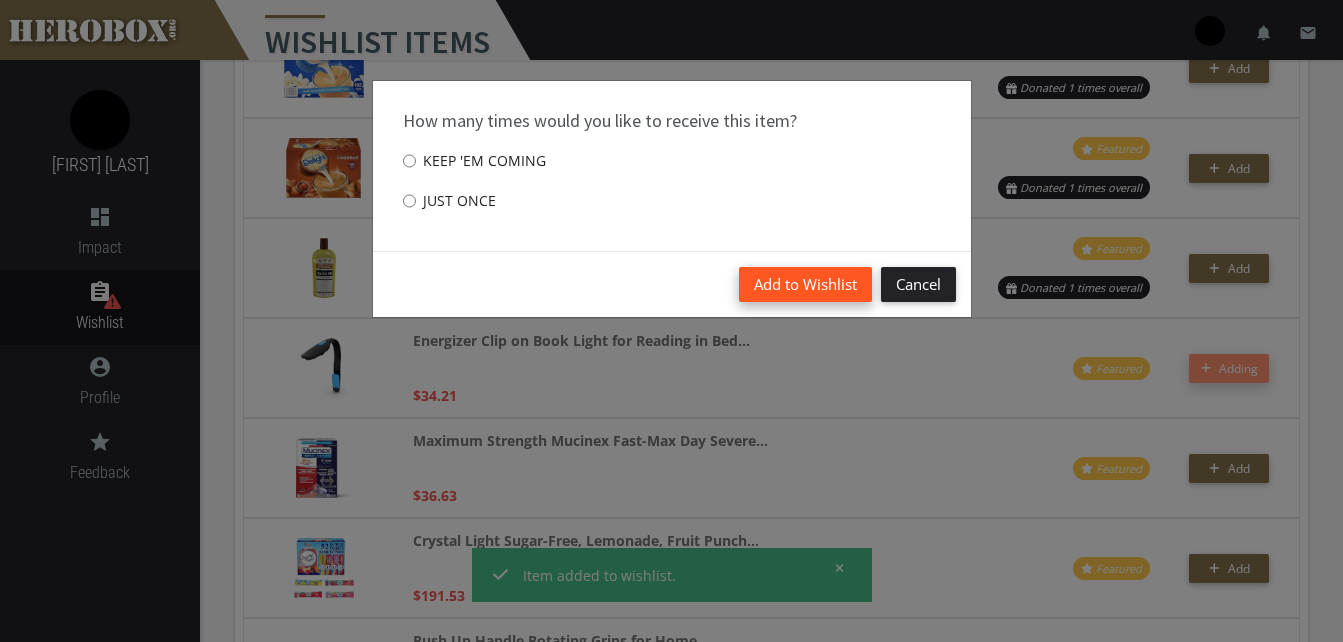 click on "Add to Wishlist" at bounding box center [805, 284] 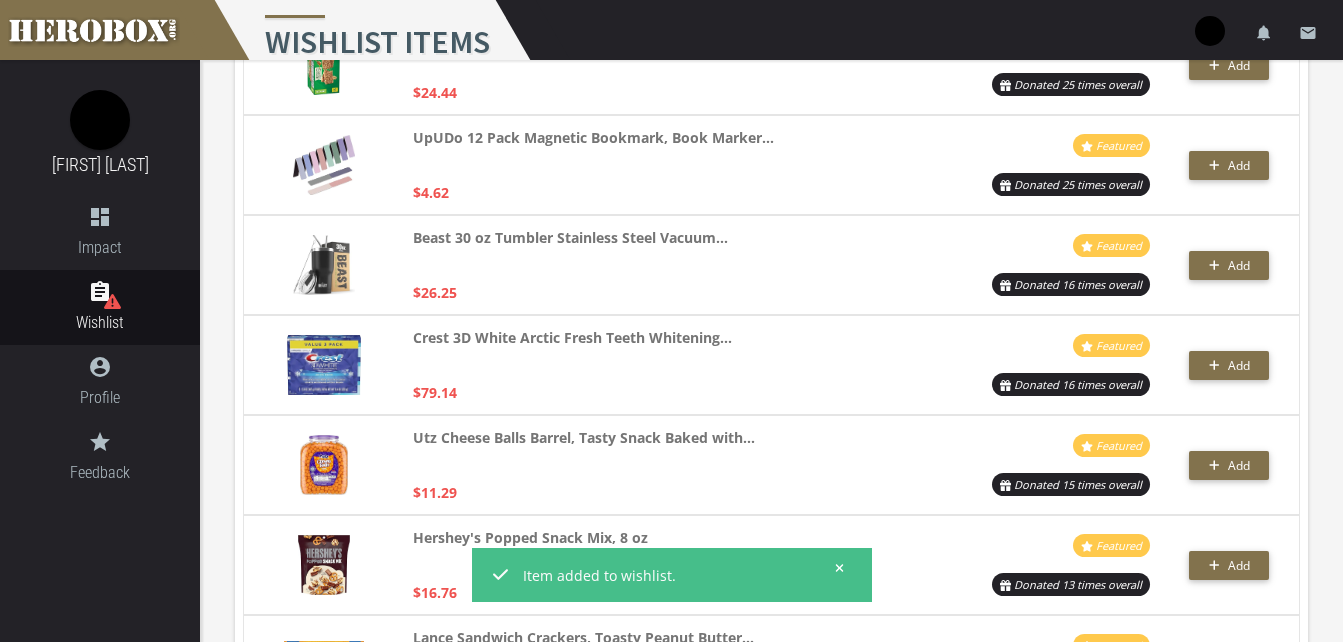scroll, scrollTop: 1962, scrollLeft: 0, axis: vertical 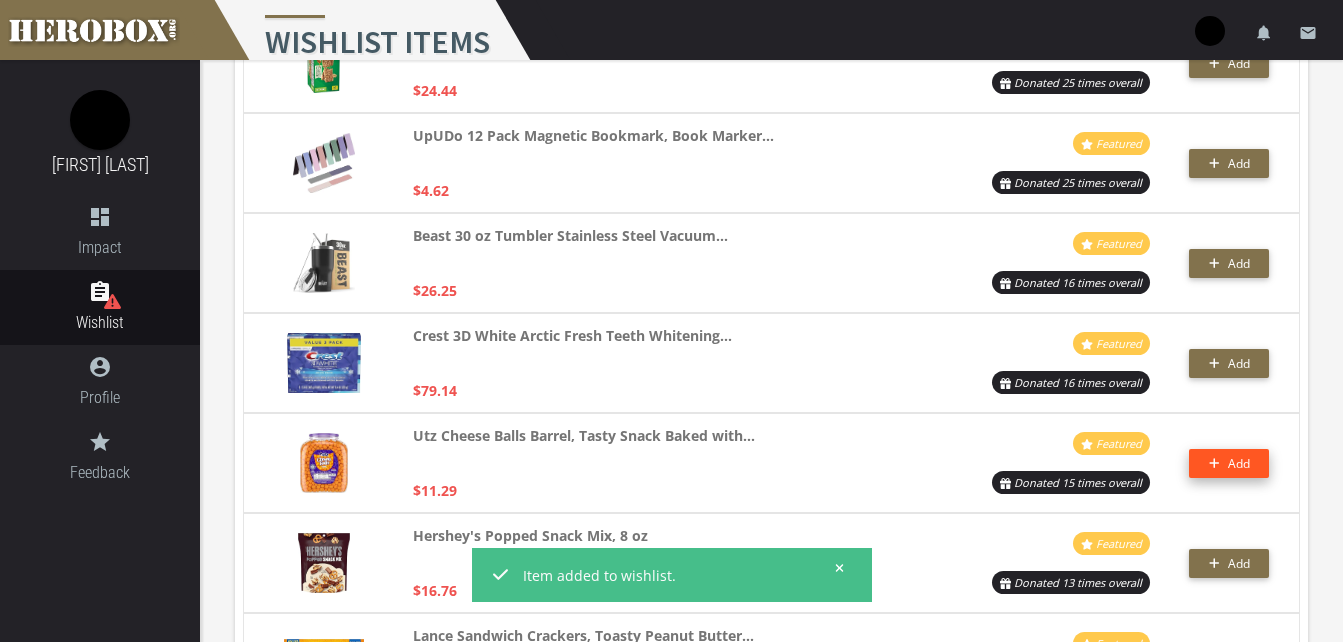 click on "Add" at bounding box center (1239, 463) 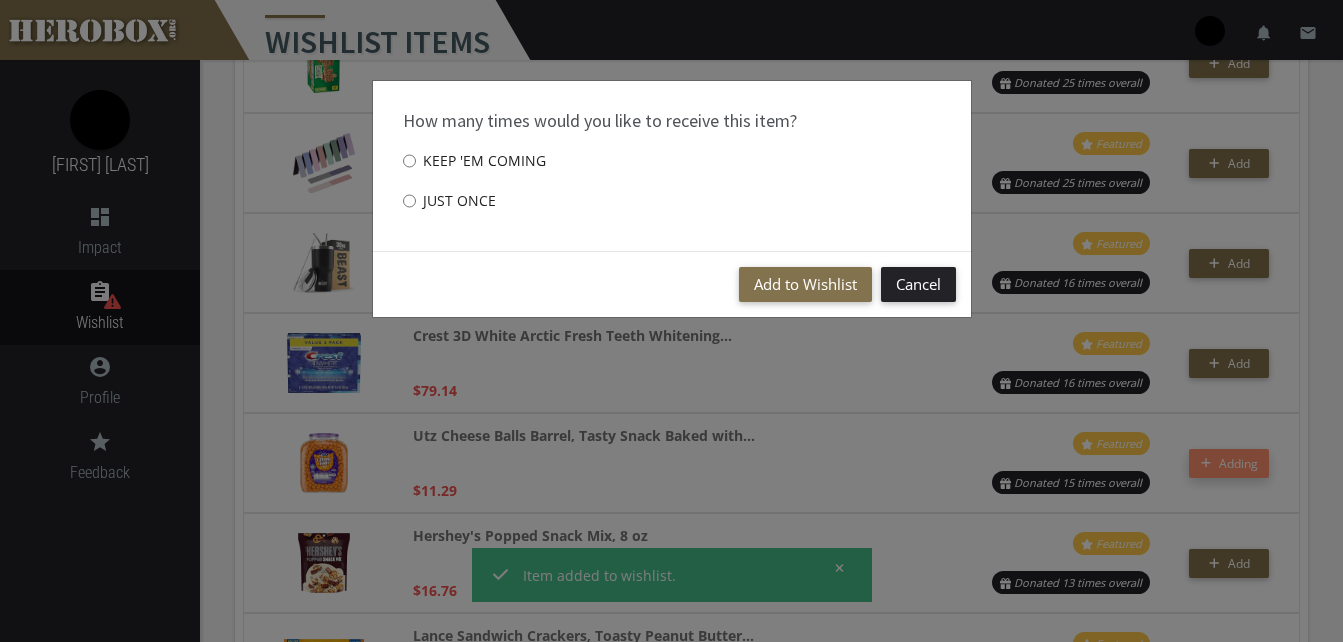 click on "Just once" at bounding box center [449, 201] 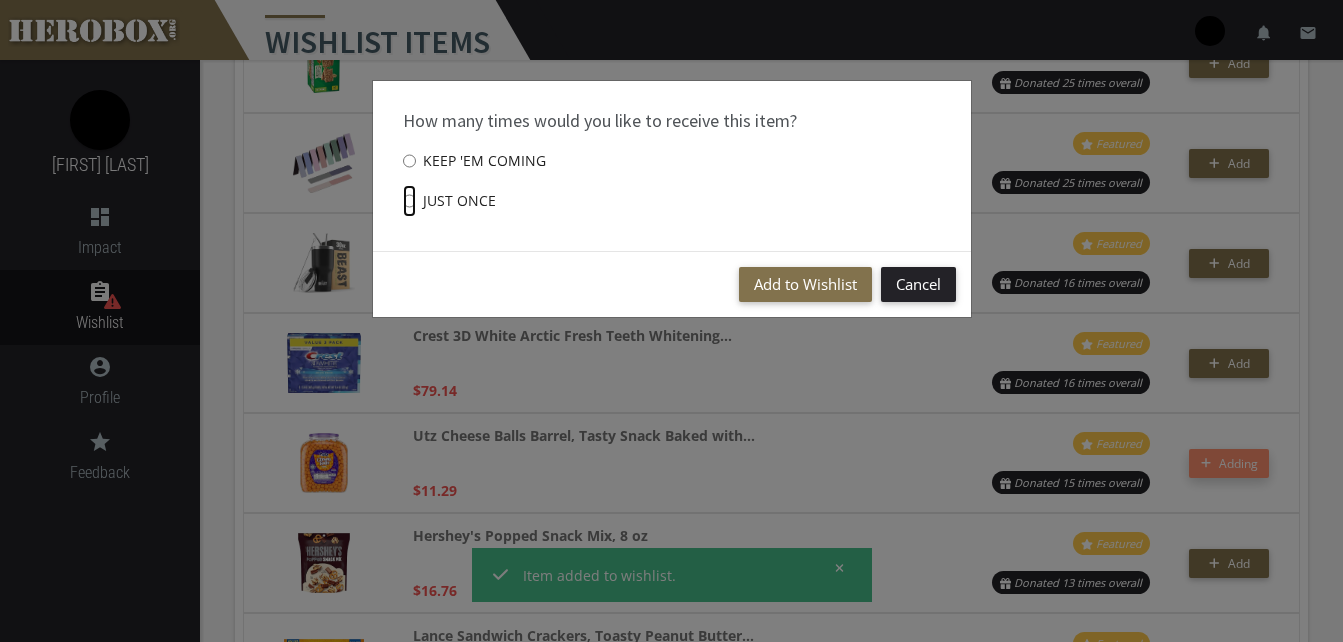 radio on "****" 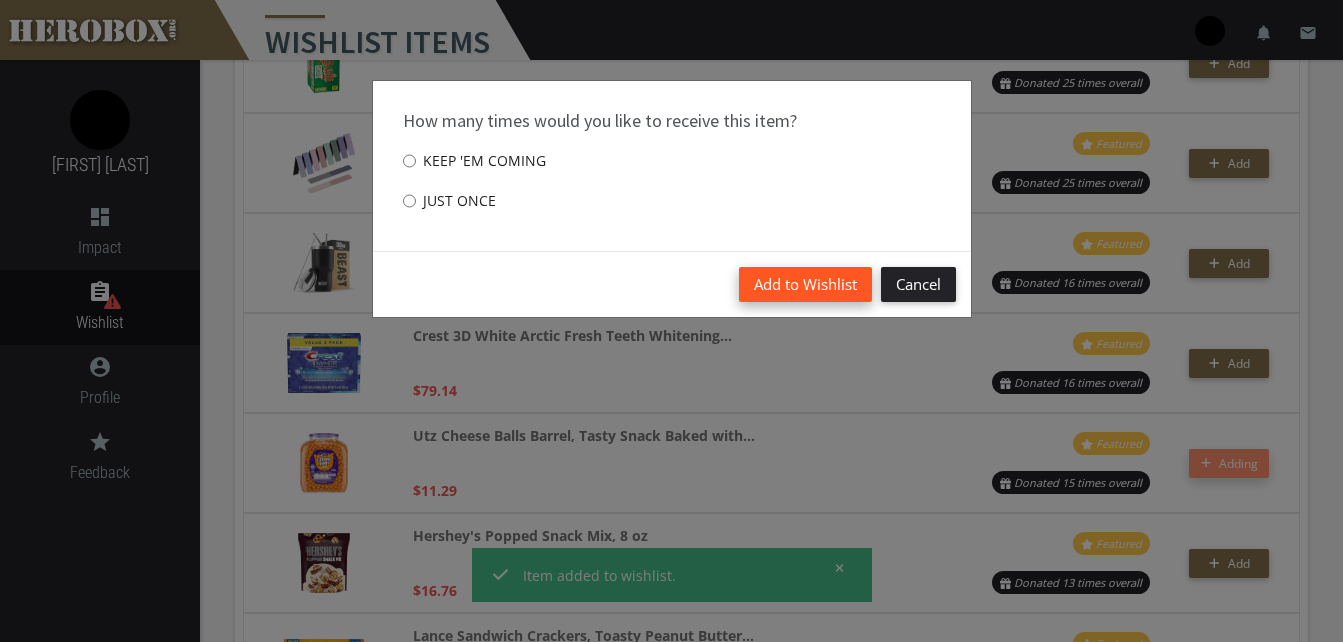 click on "Add to Wishlist" at bounding box center [805, 284] 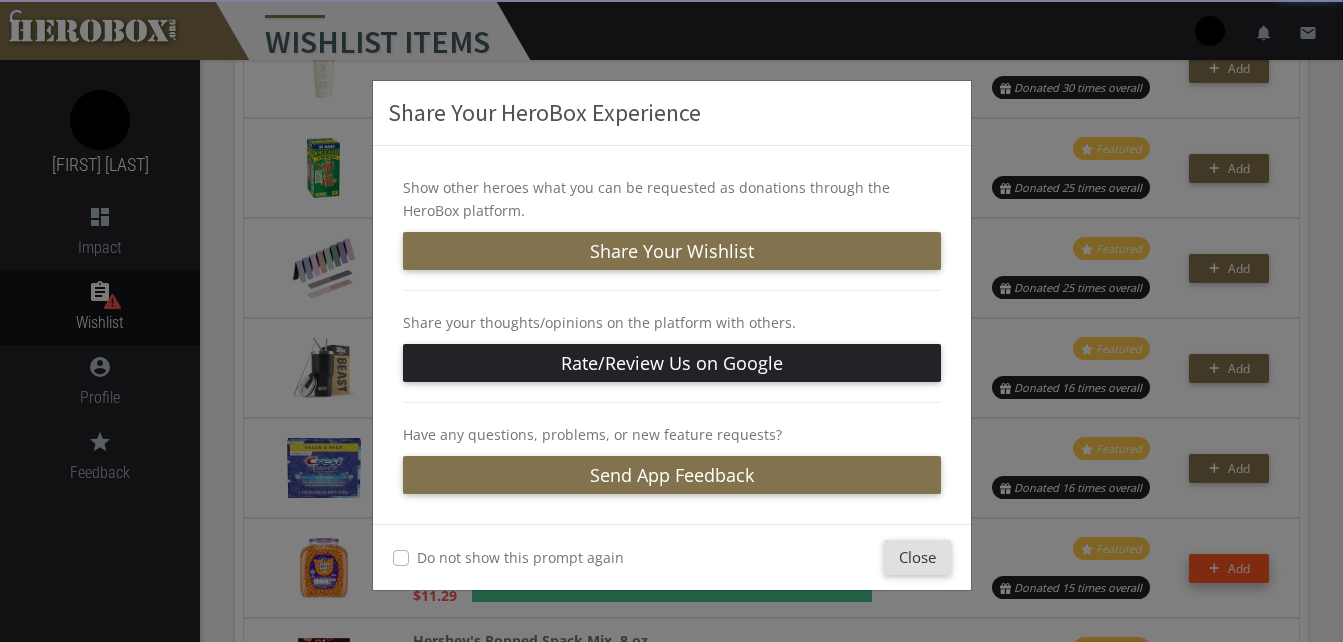 scroll, scrollTop: 1764, scrollLeft: 0, axis: vertical 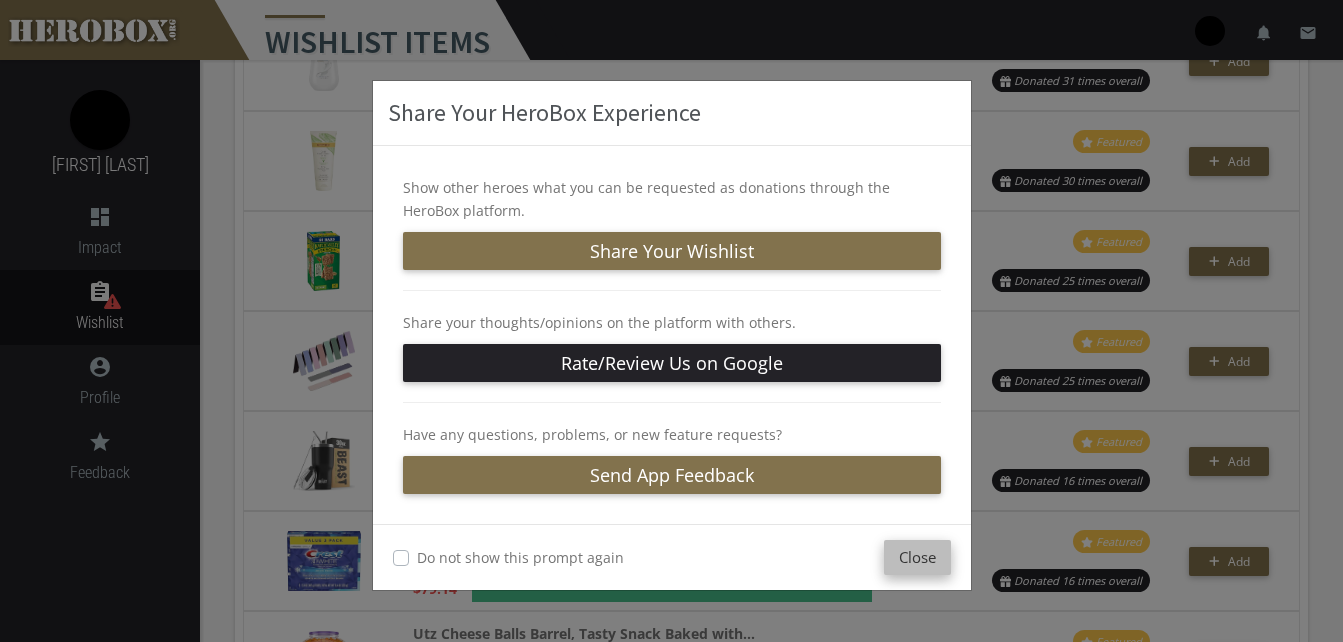 click on "Close" at bounding box center (917, 557) 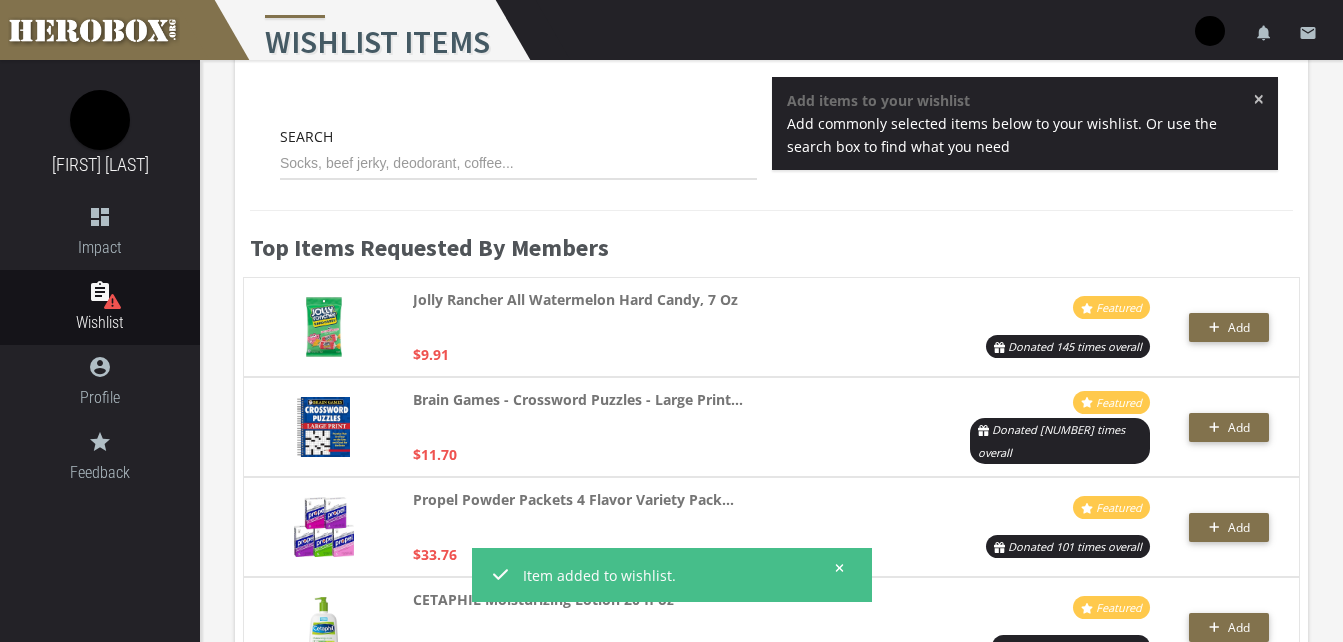 scroll, scrollTop: 0, scrollLeft: 0, axis: both 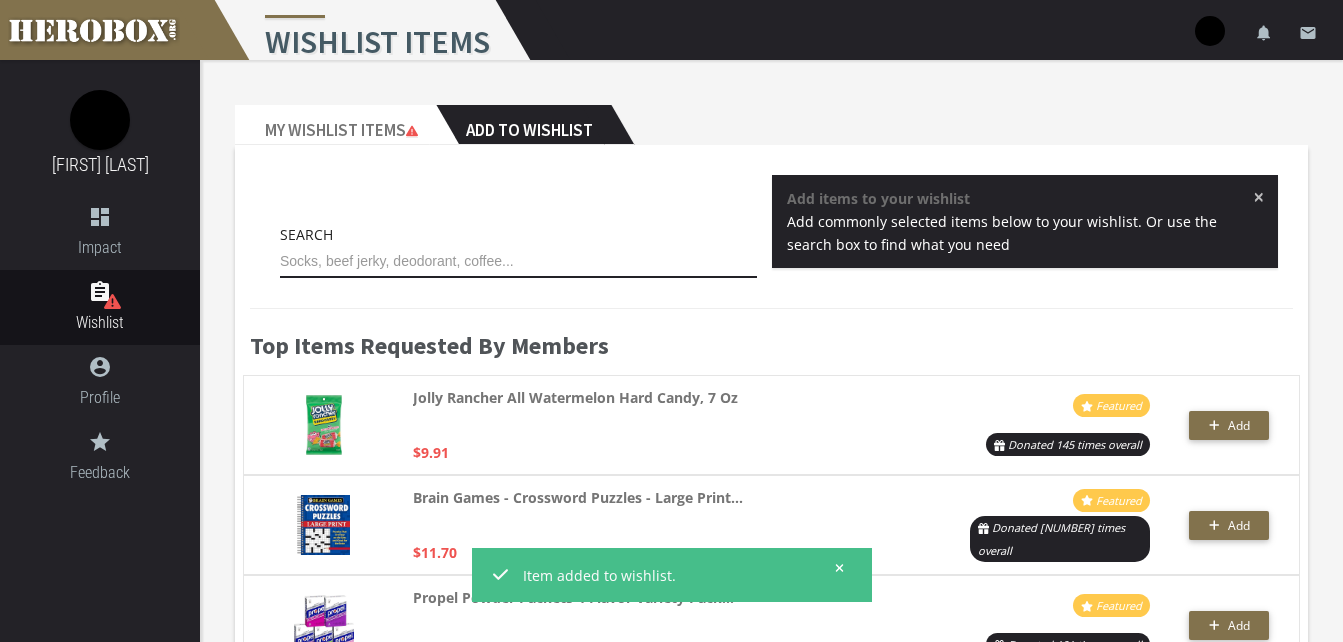 click at bounding box center [518, 262] 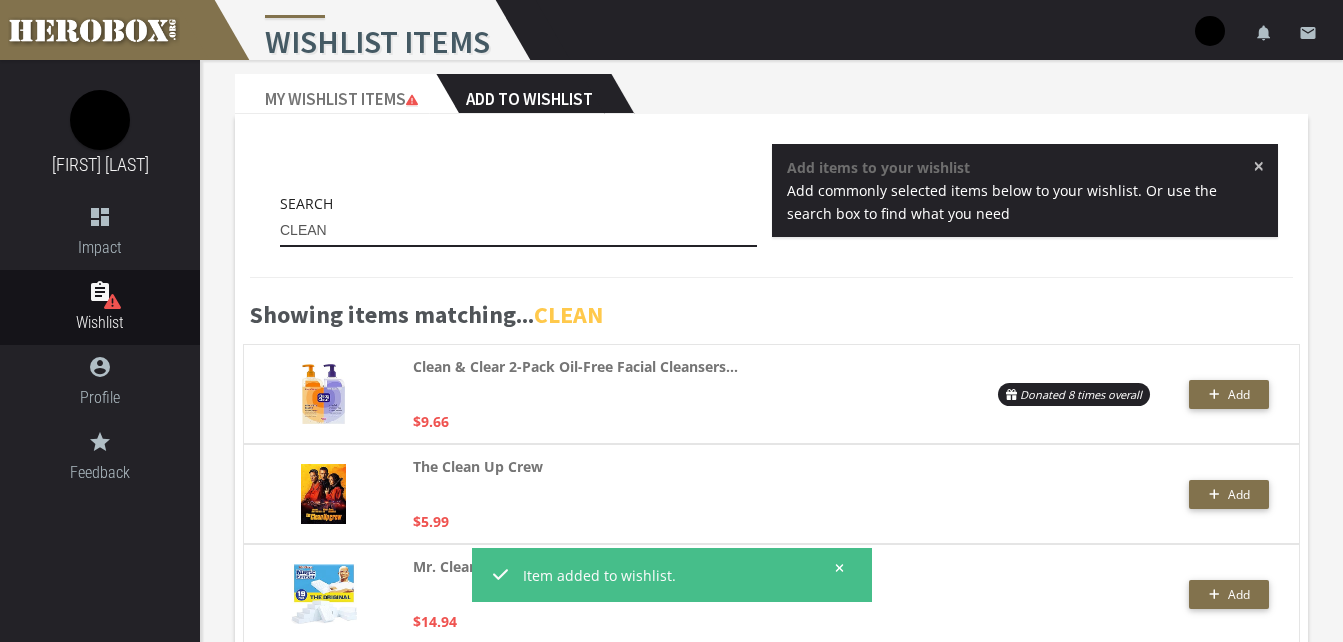 scroll, scrollTop: 30, scrollLeft: 0, axis: vertical 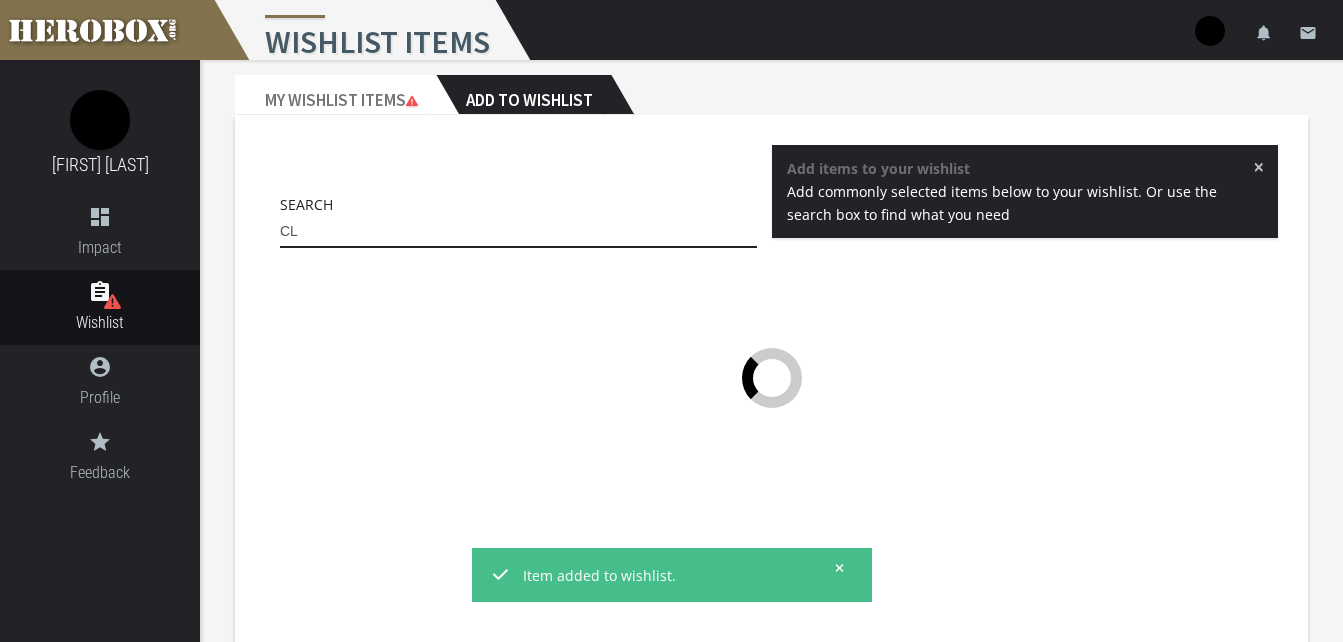 type on "C" 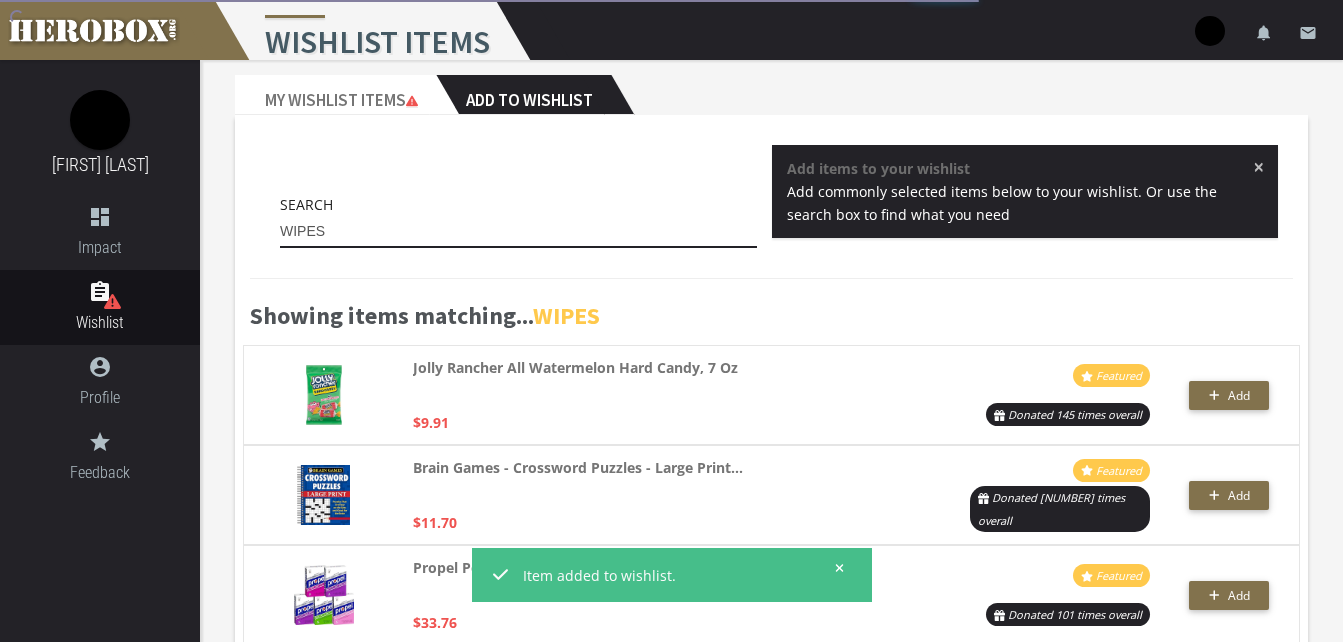 type on "WIPES" 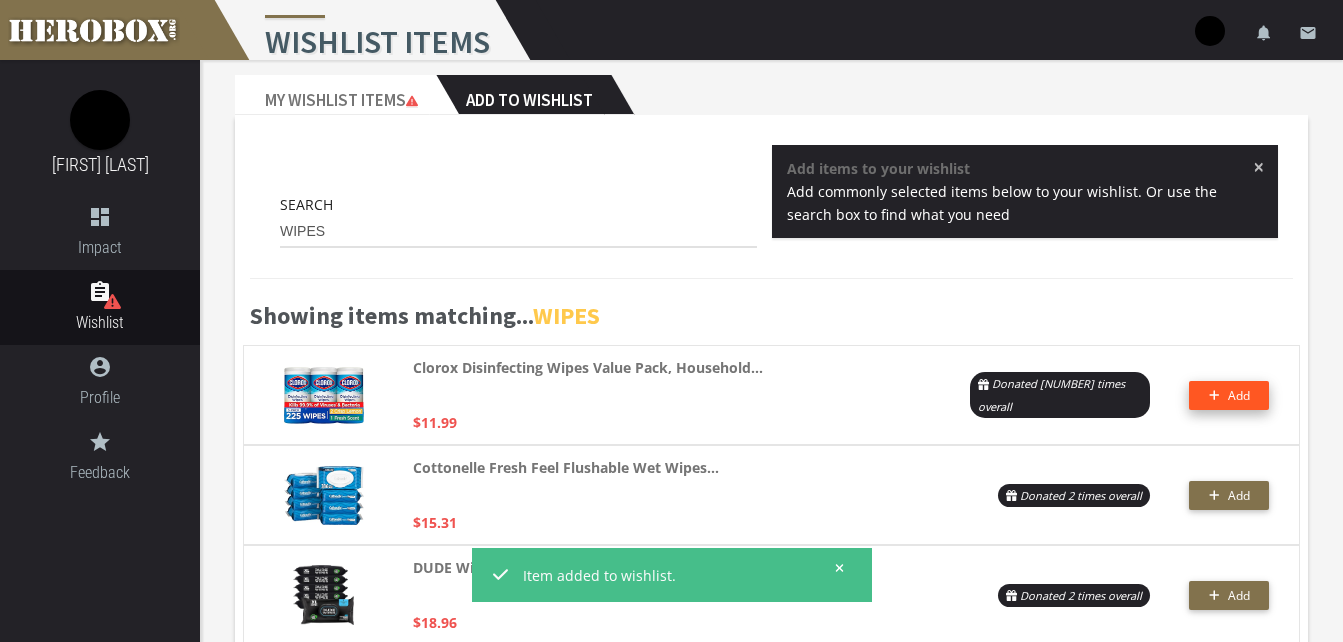 click on "Add" at bounding box center [1229, 395] 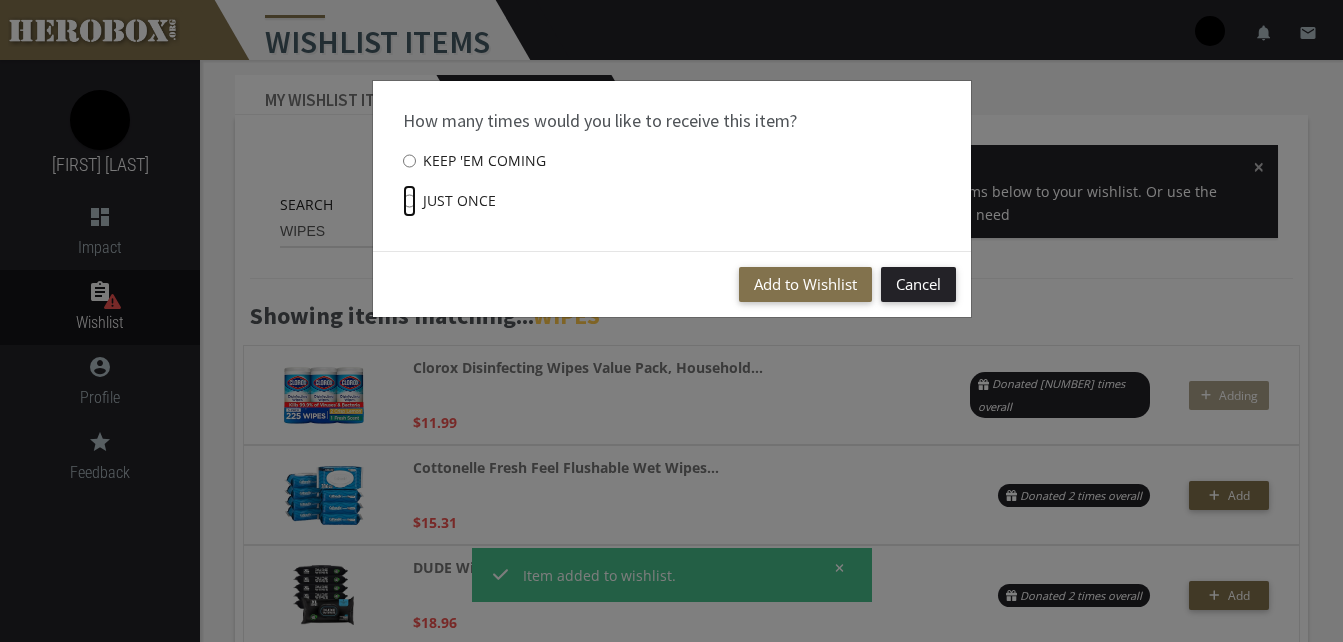 click on "Just once" at bounding box center [409, 201] 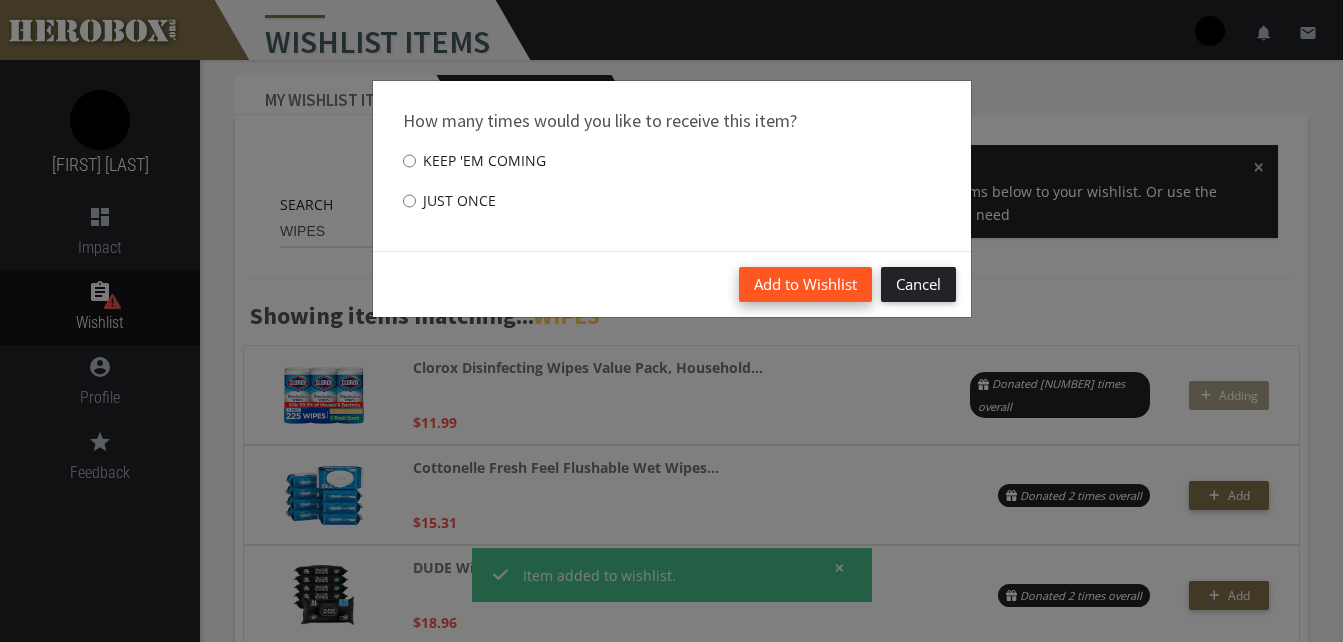 click on "Add to Wishlist" at bounding box center [805, 284] 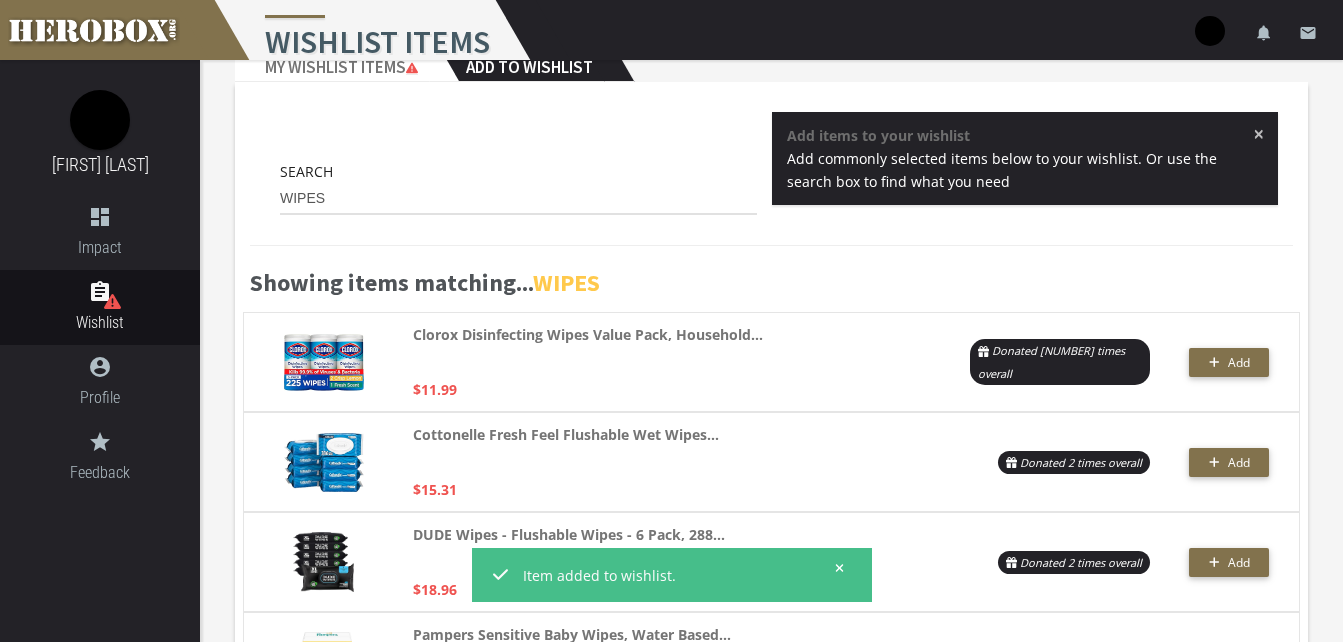 scroll, scrollTop: 0, scrollLeft: 0, axis: both 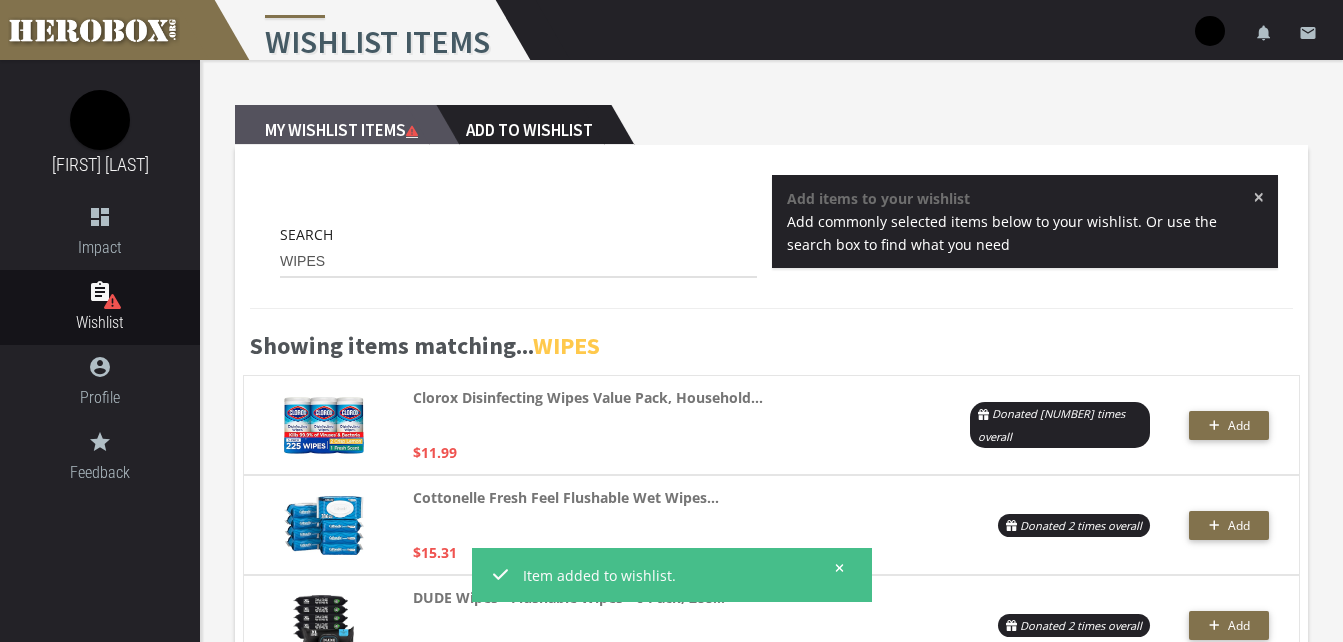 click on "My Wishlist Items" at bounding box center [335, 125] 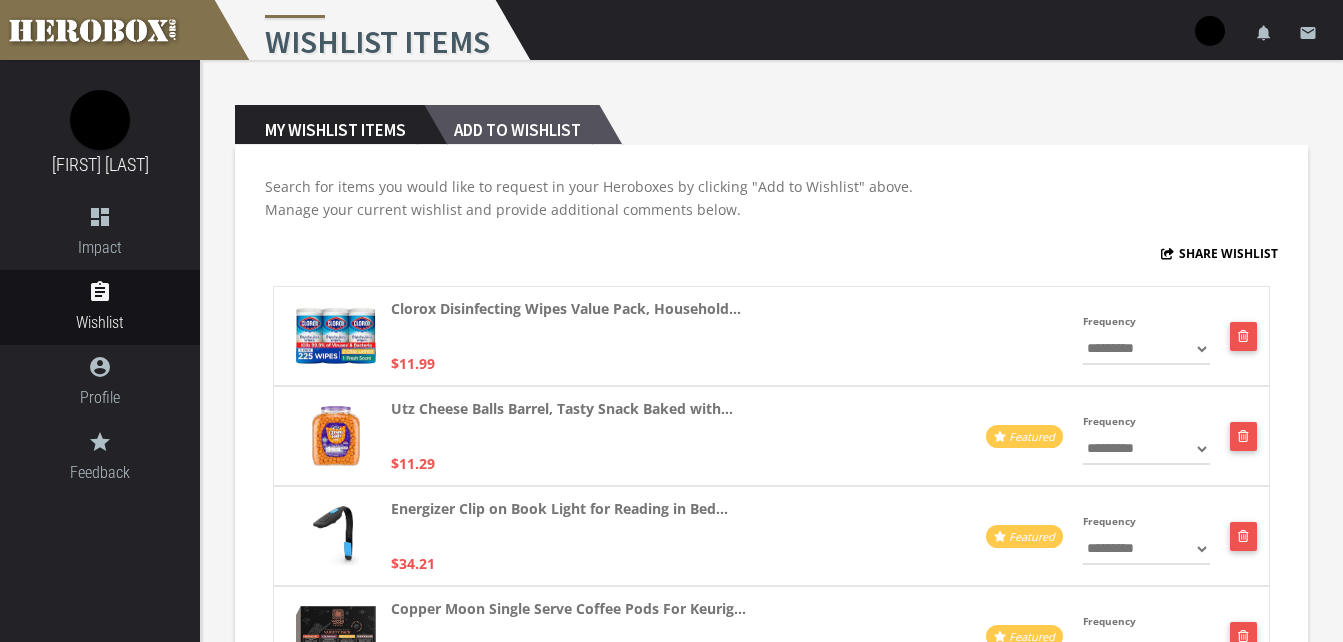 click on "Add to Wishlist" at bounding box center (511, 125) 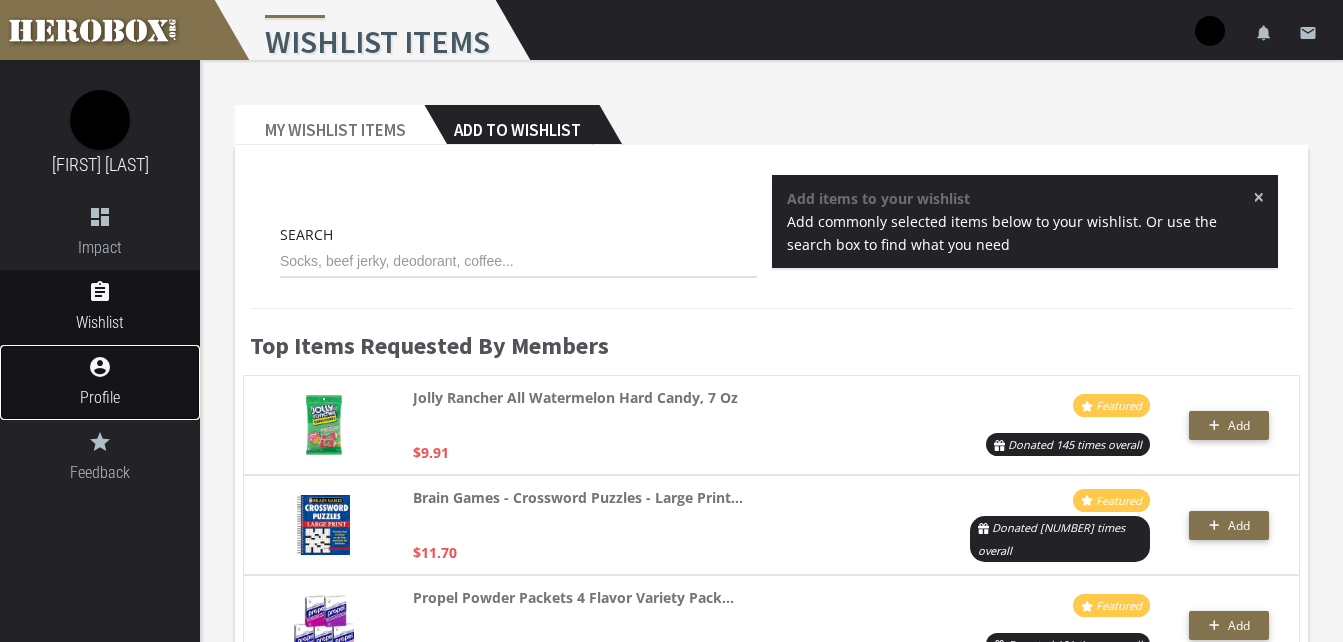 click on "Profile" at bounding box center [100, 397] 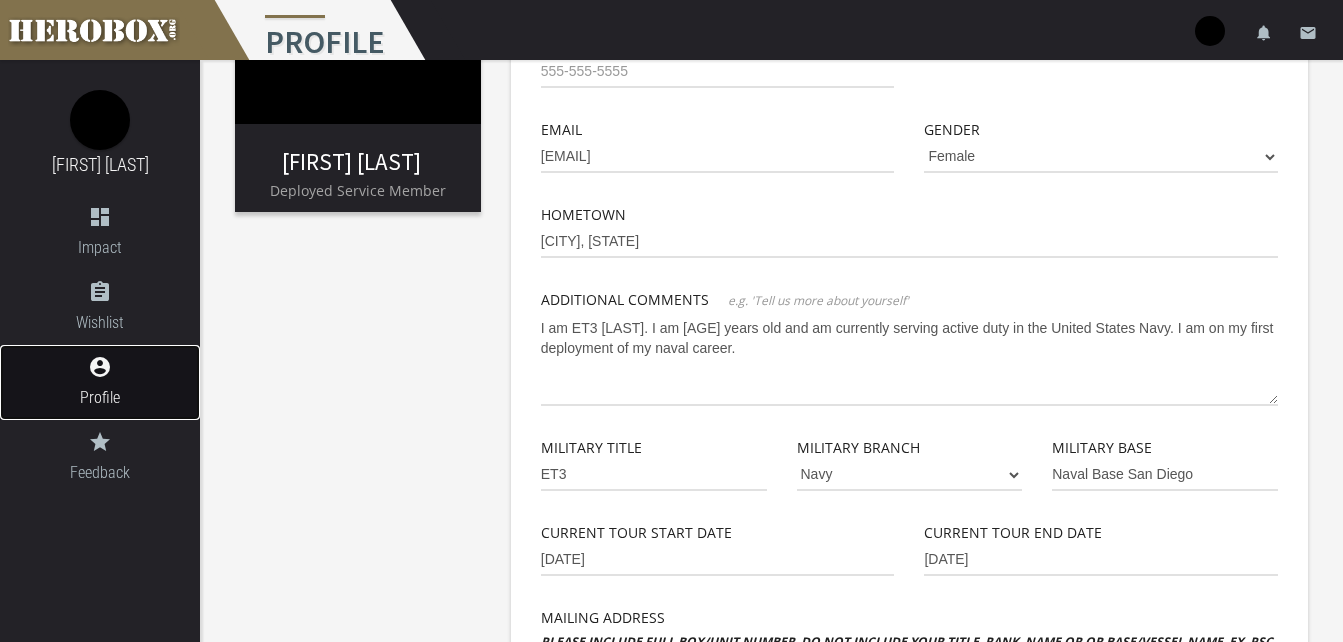 scroll, scrollTop: 0, scrollLeft: 0, axis: both 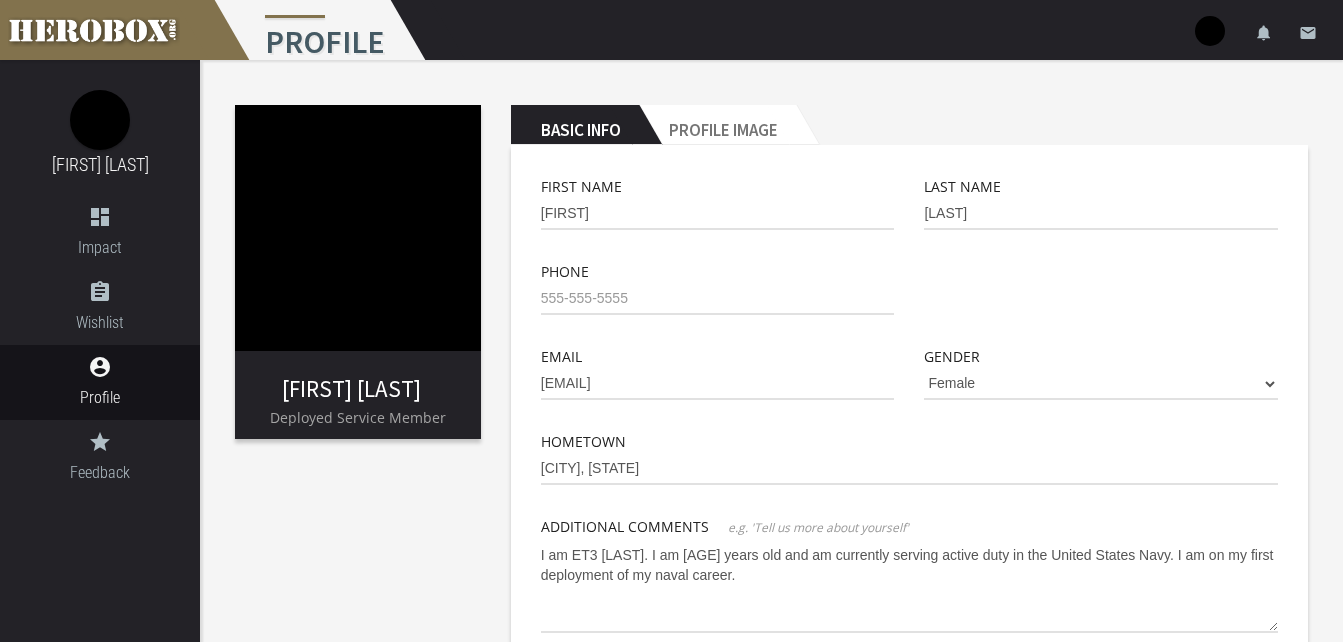 click on "[FIRST] [LAST]
Deployed Service Member" at bounding box center (358, 402) 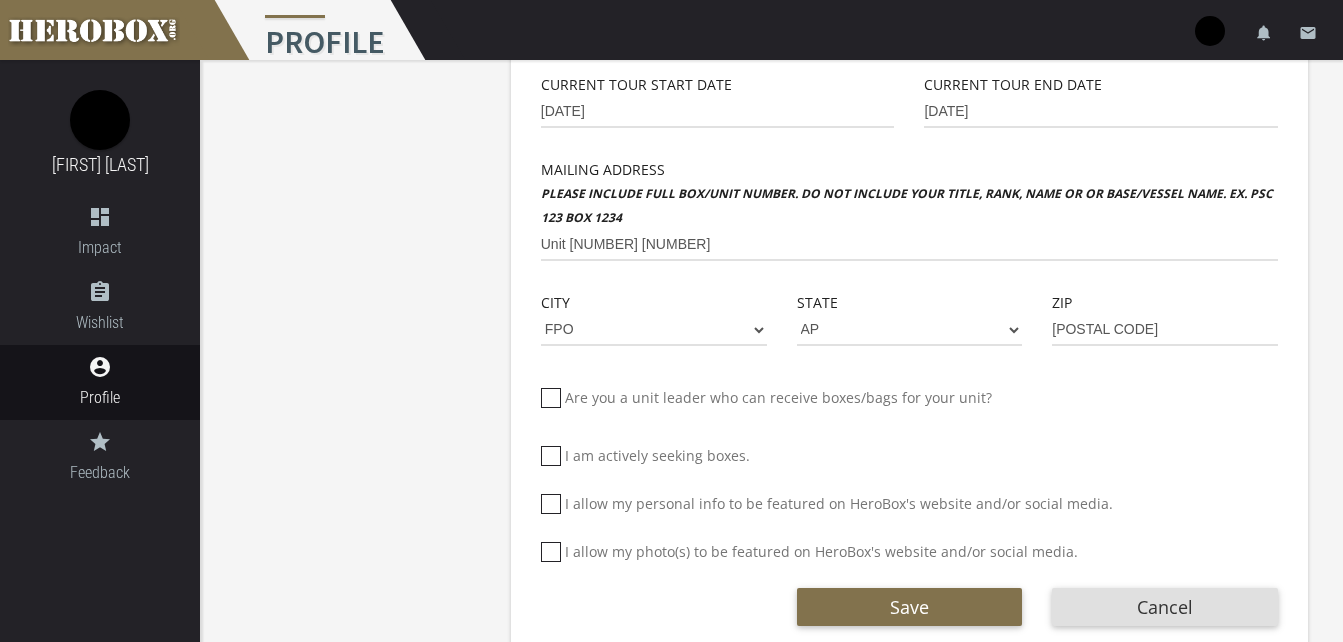 scroll, scrollTop: 0, scrollLeft: 0, axis: both 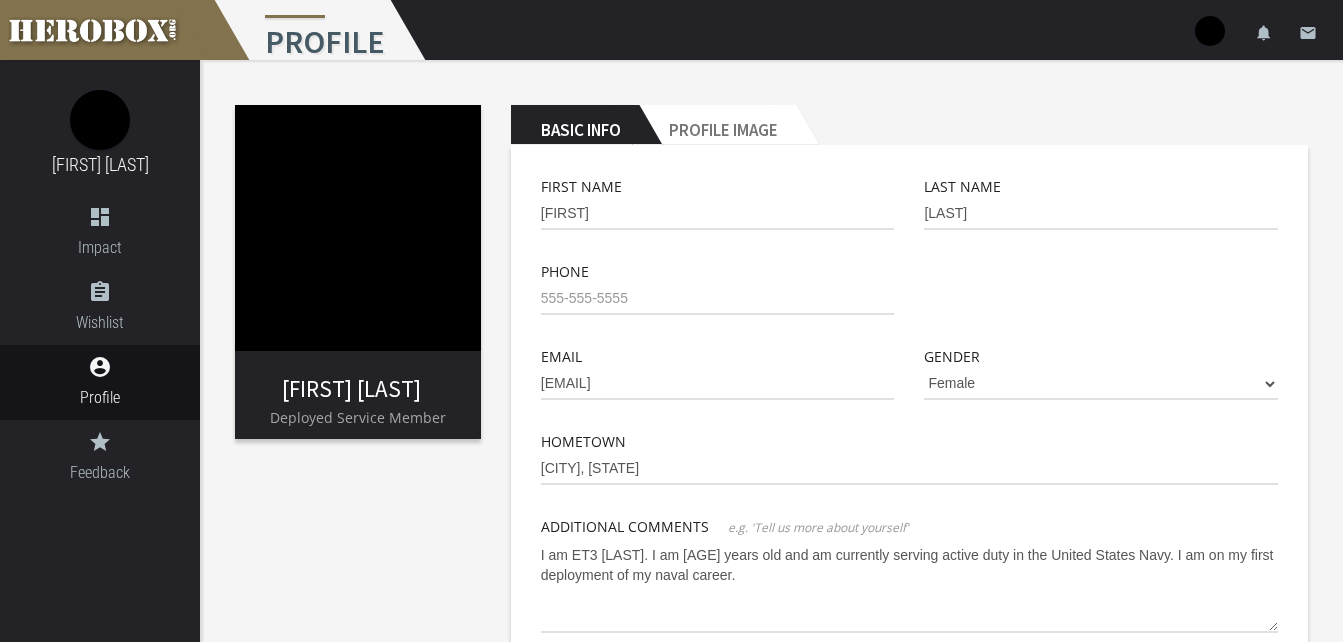 click on "menu
Profile
settings
Settings
Logout
email" at bounding box center [671, 30] 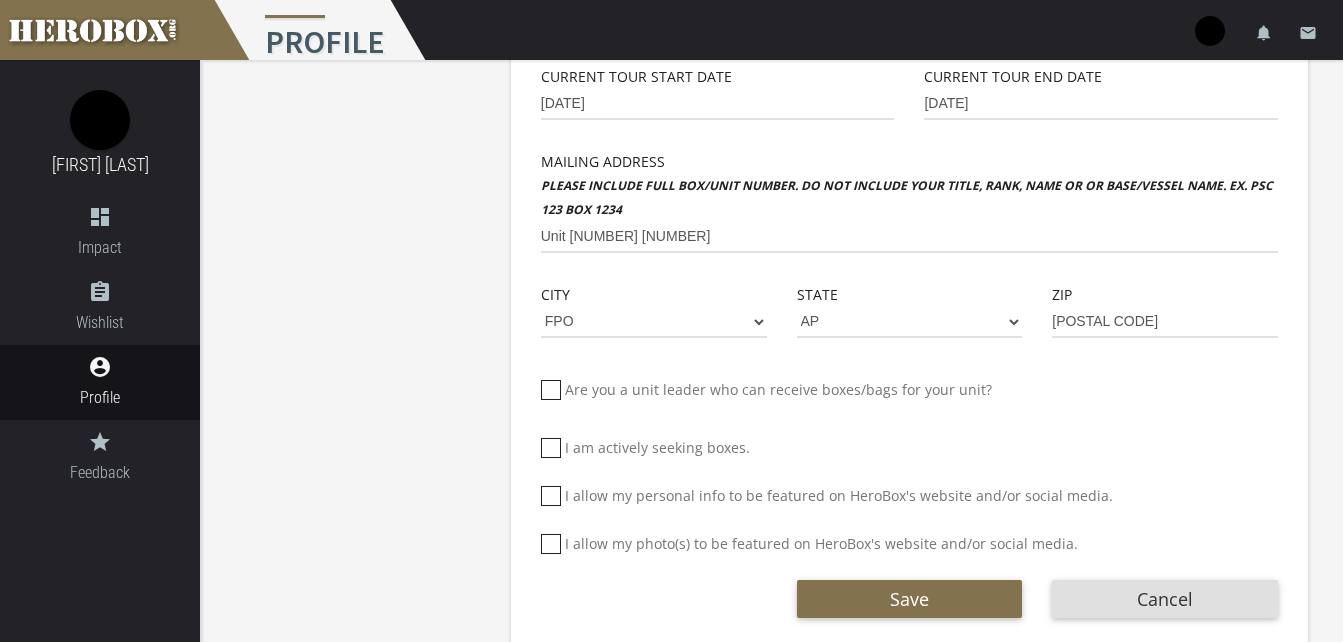 scroll, scrollTop: 716, scrollLeft: 0, axis: vertical 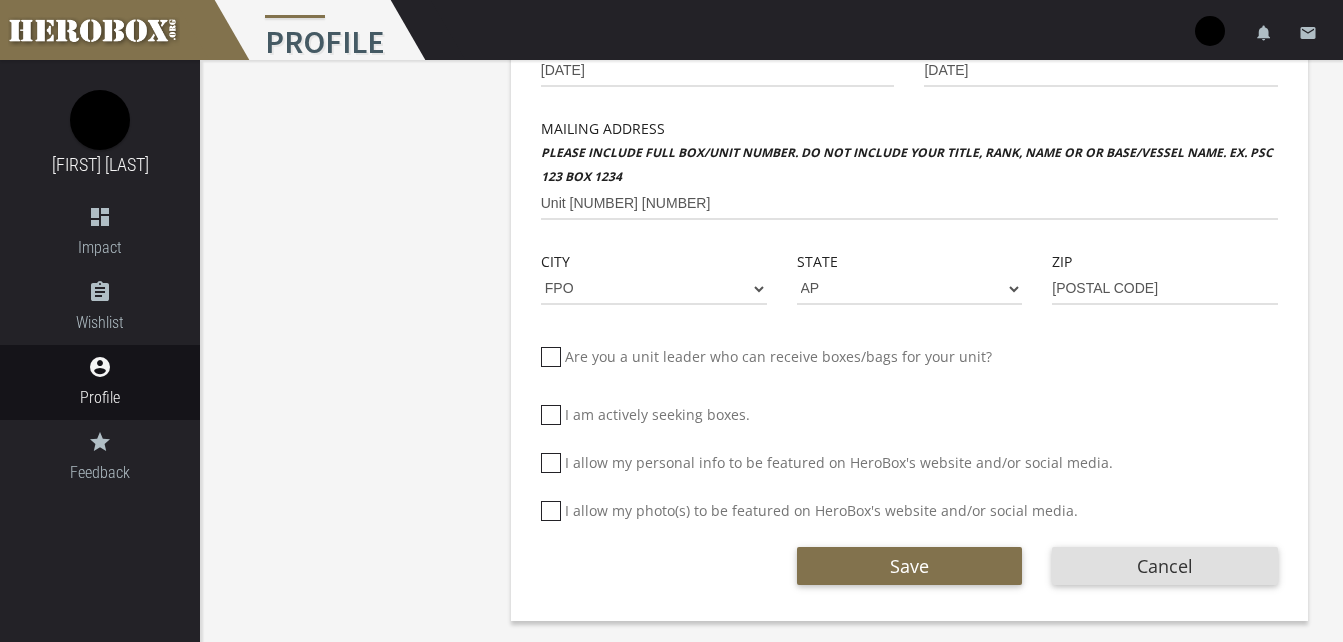 click on "Profile" at bounding box center (320, 30) 